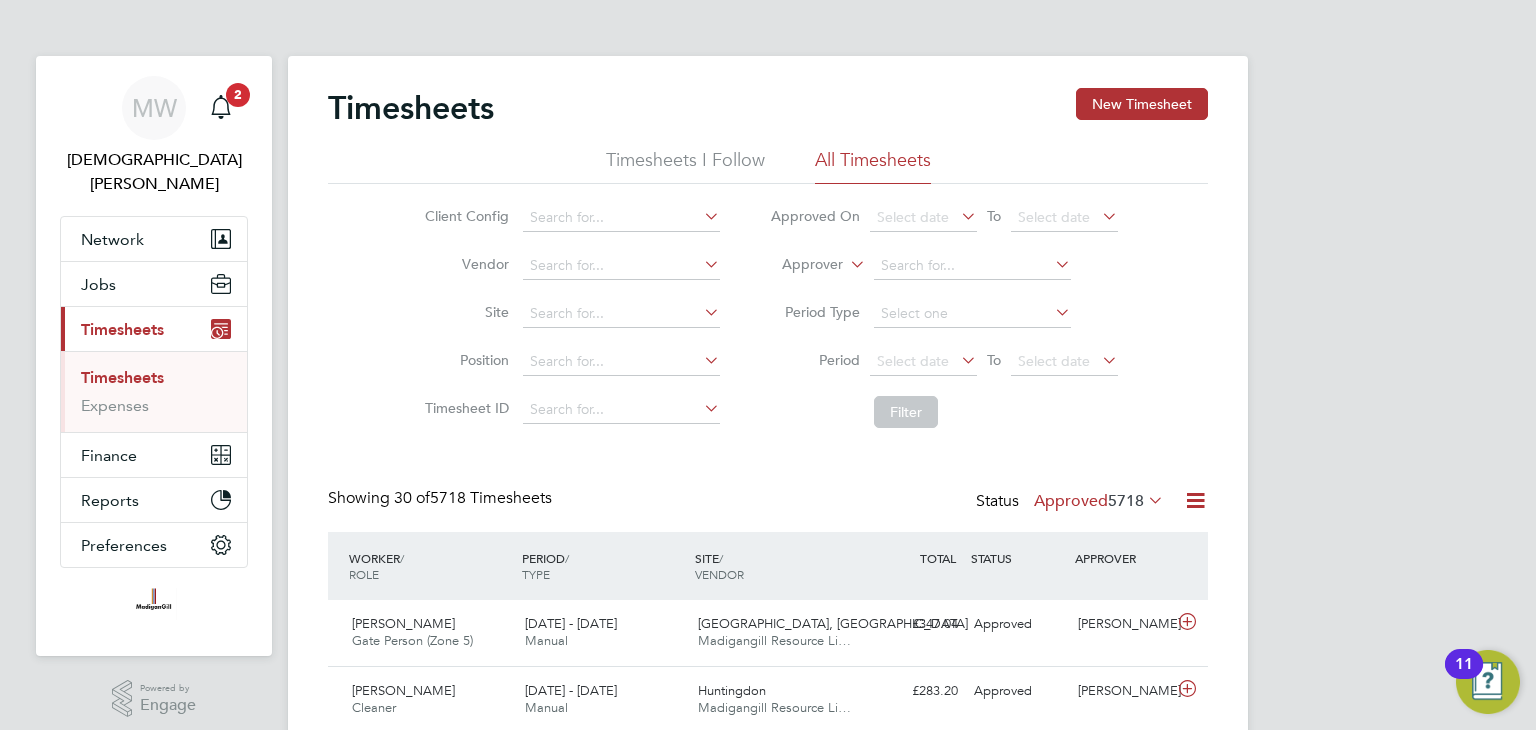 scroll, scrollTop: 0, scrollLeft: 0, axis: both 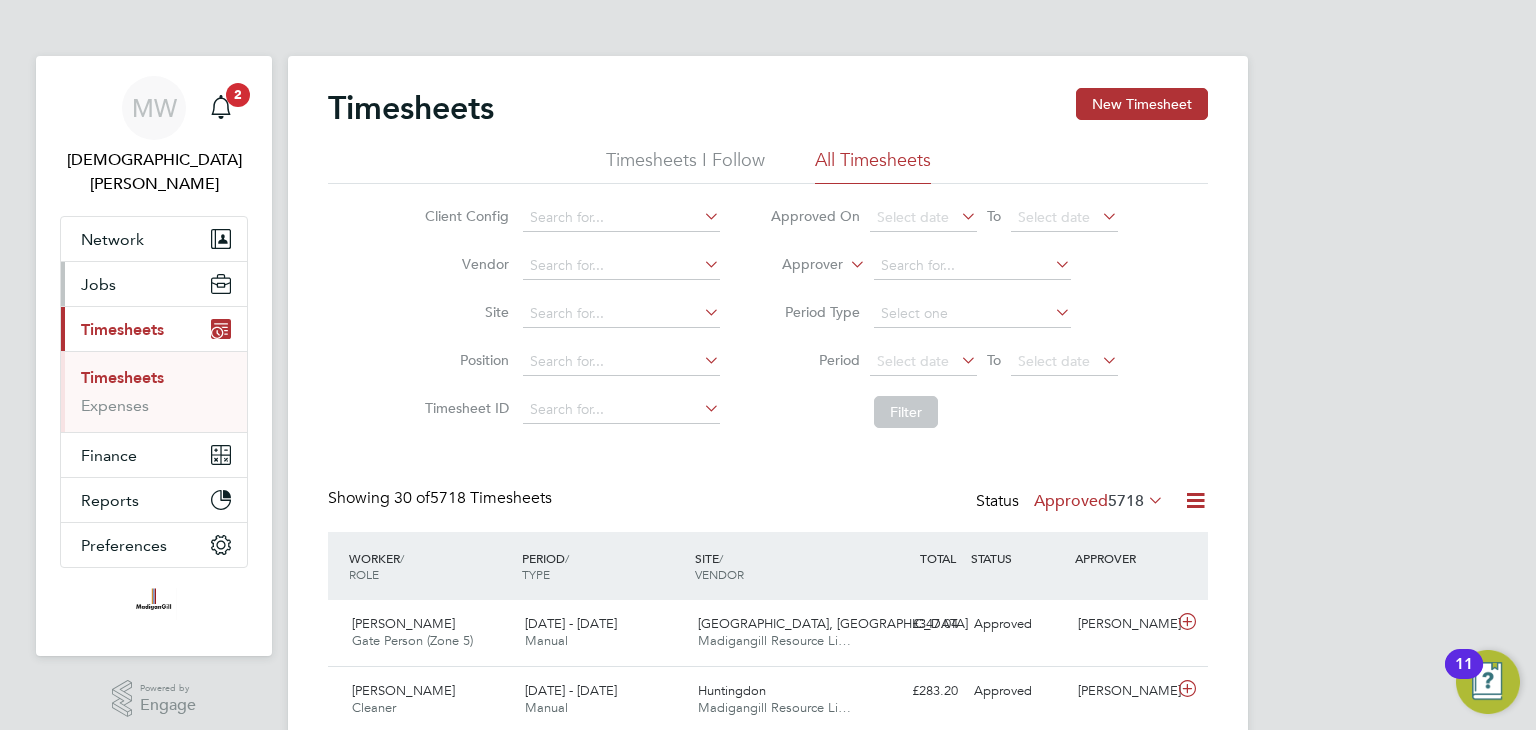 click on "Jobs" at bounding box center [98, 284] 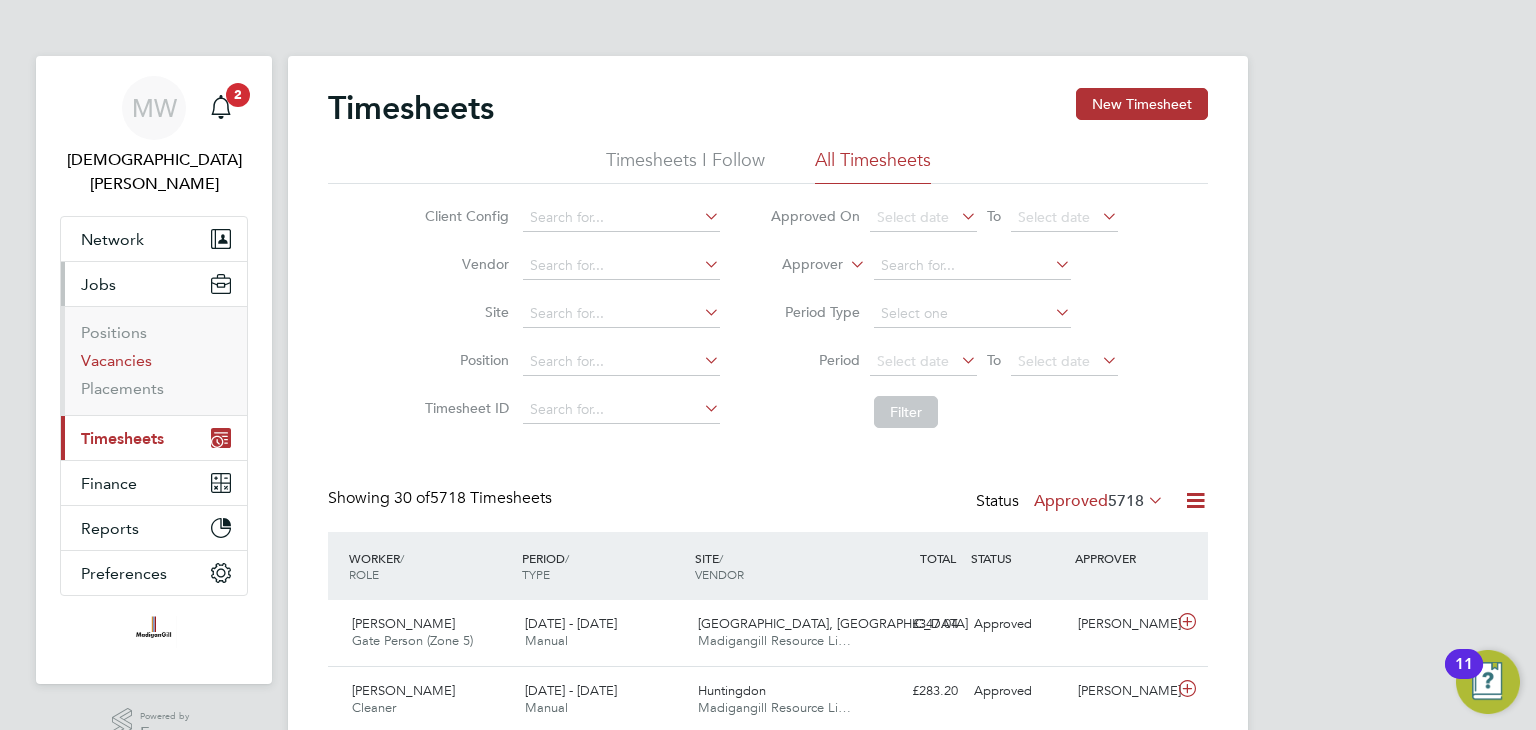 click on "Vacancies" at bounding box center (116, 360) 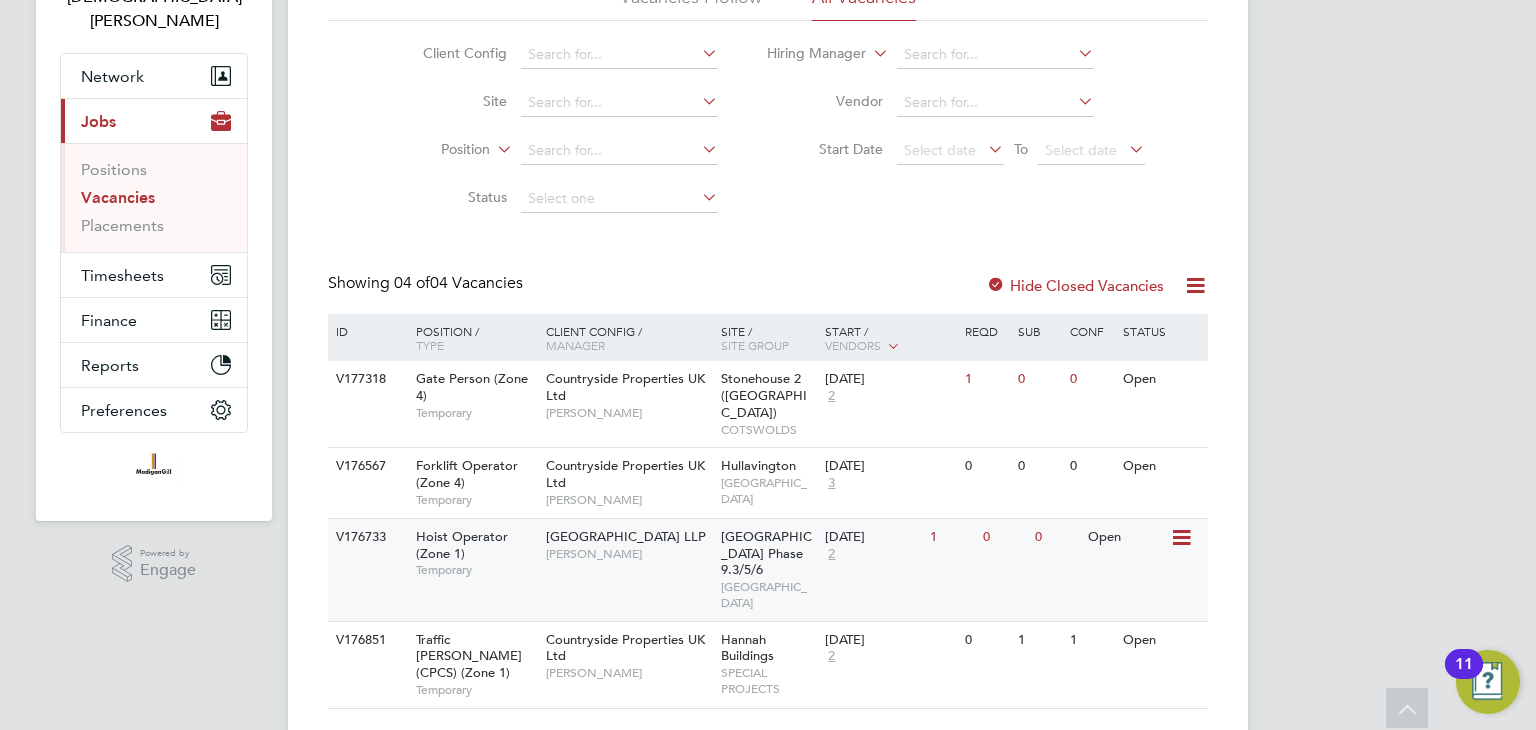 click on "21 Jul 2025 2" 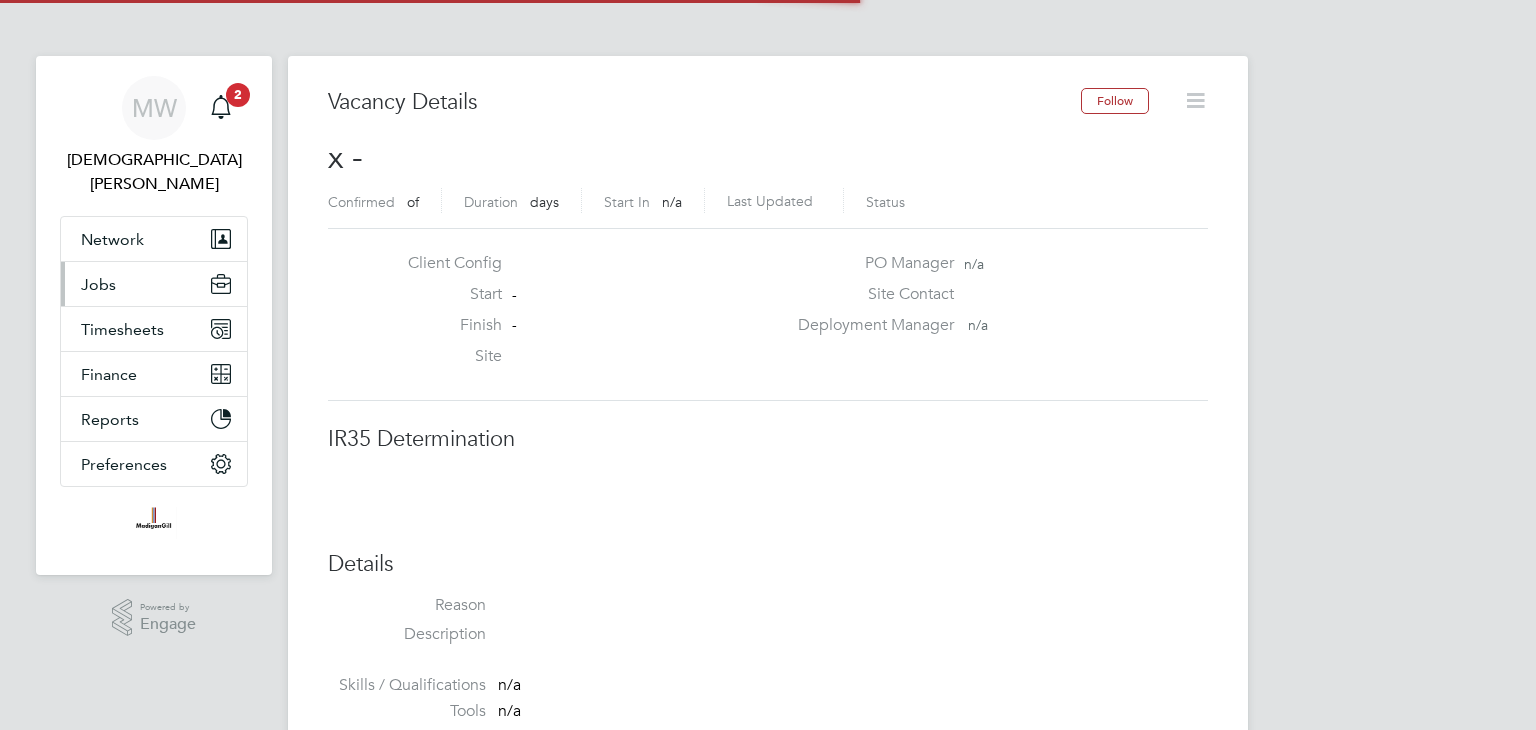 scroll, scrollTop: 0, scrollLeft: 0, axis: both 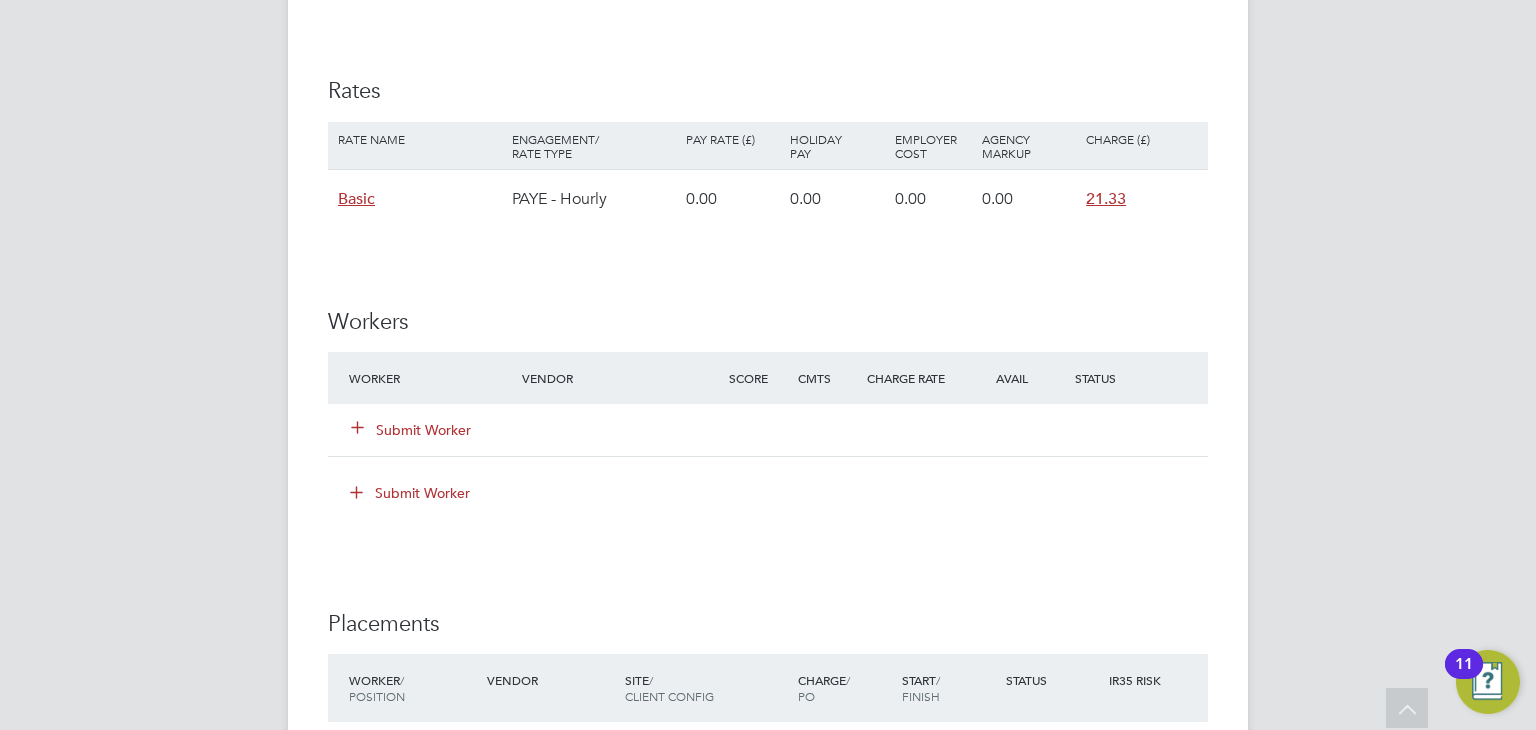 click on "Submit Worker" 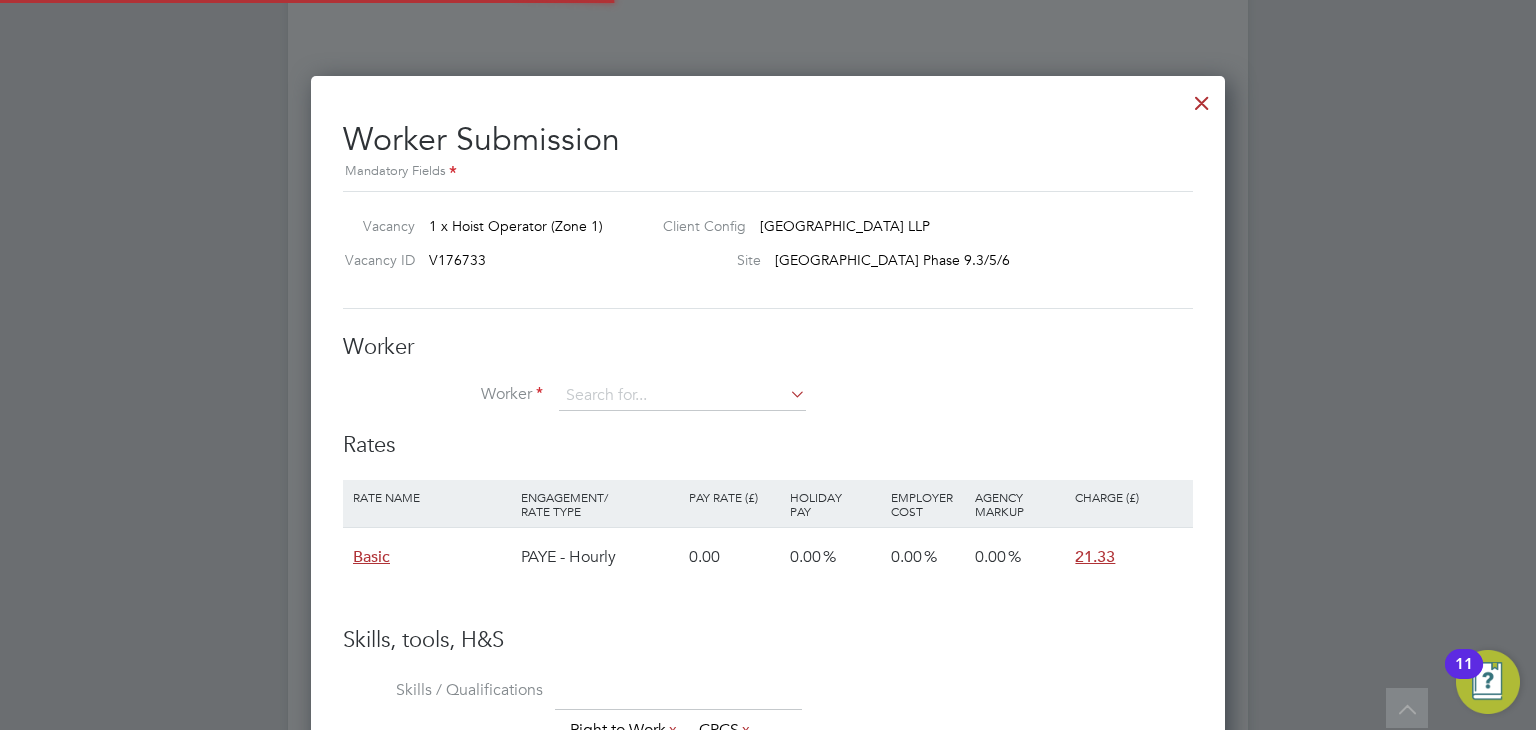 scroll, scrollTop: 10, scrollLeft: 10, axis: both 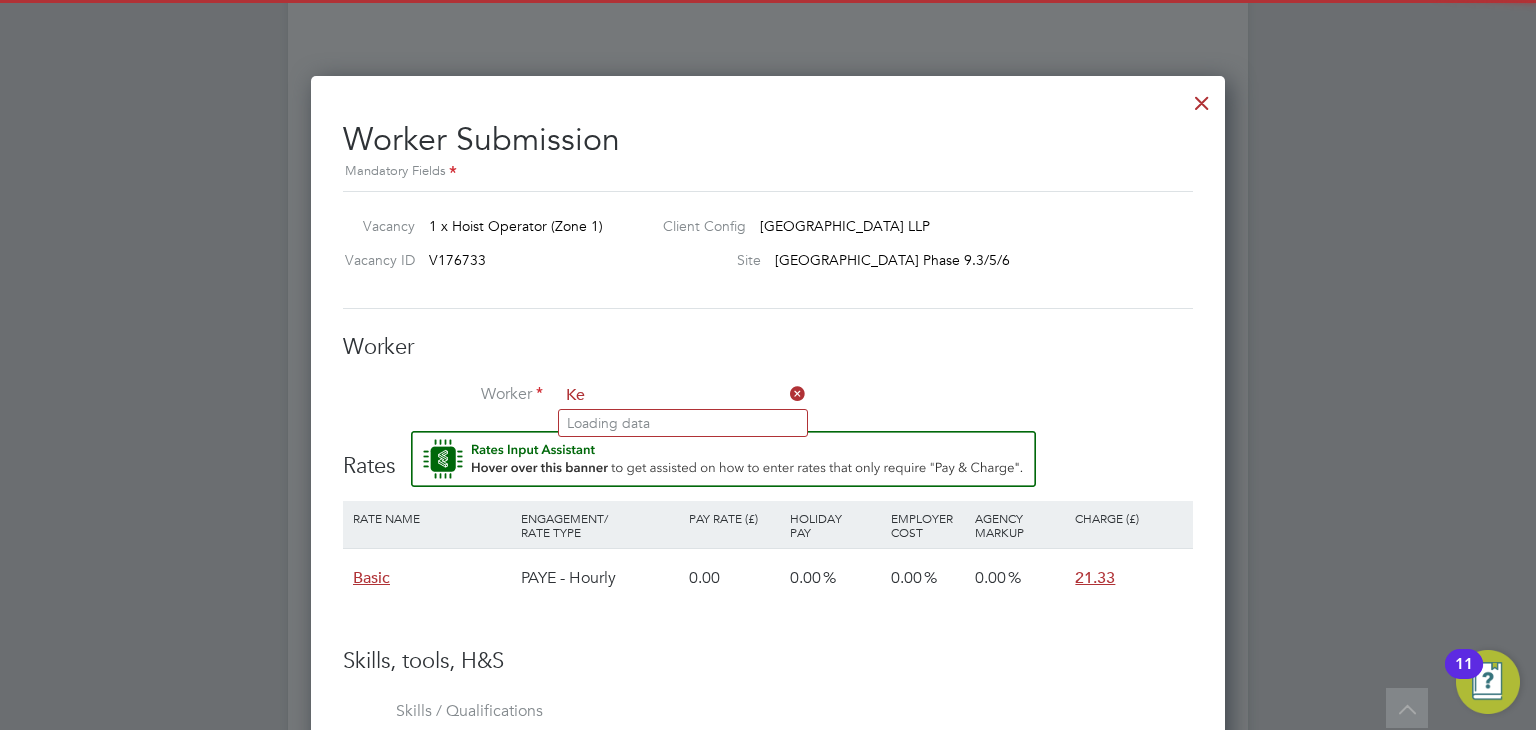 type on "K" 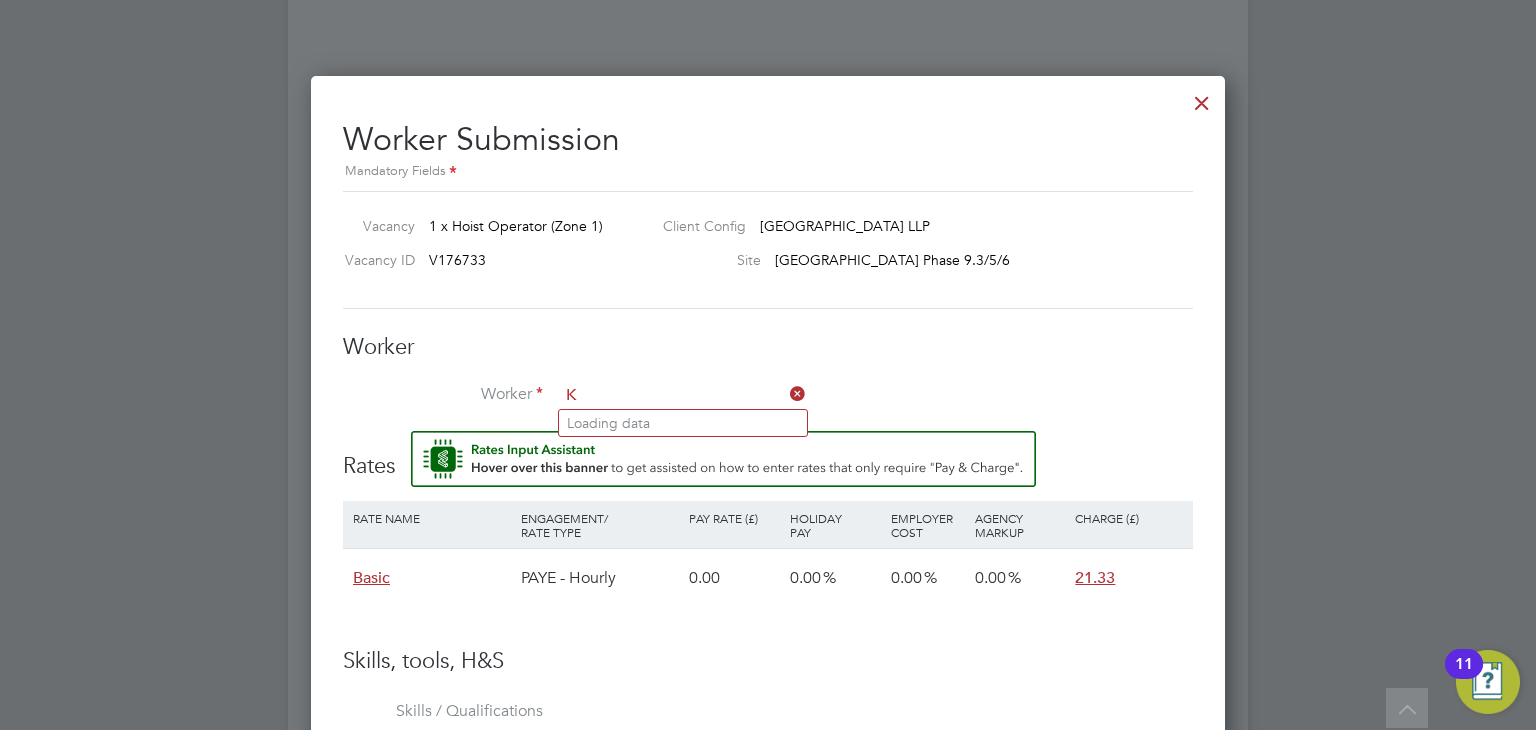 type 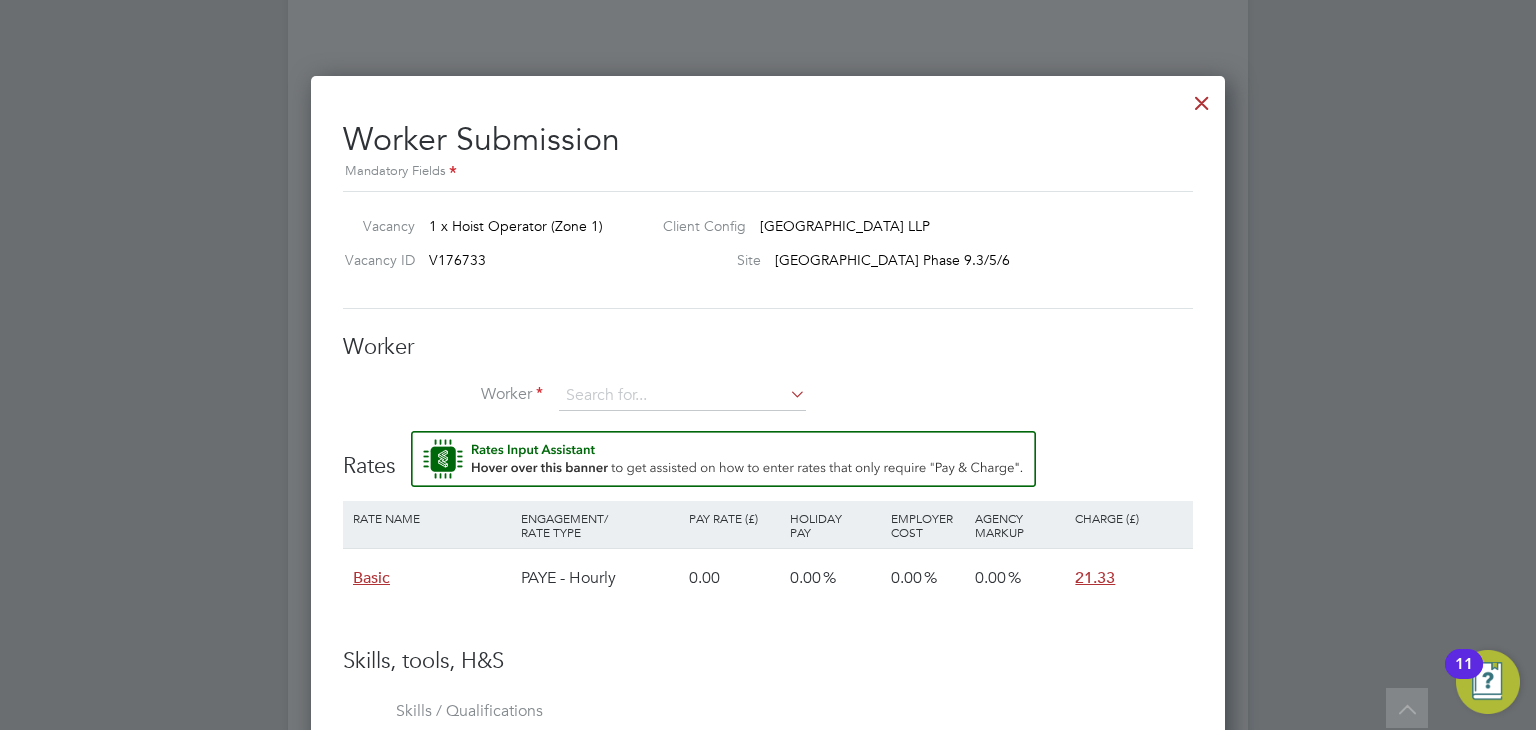 click at bounding box center [723, 459] 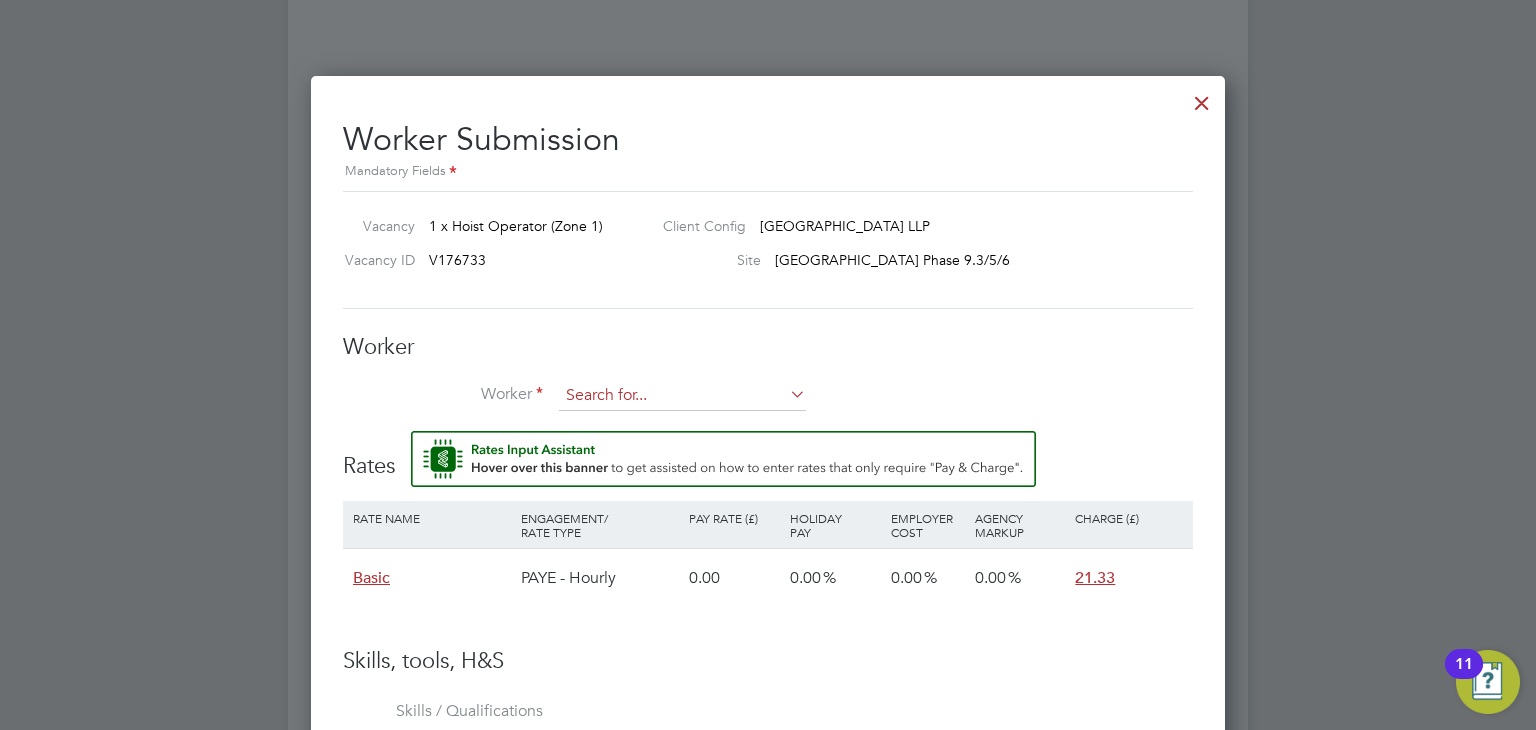 click at bounding box center (682, 396) 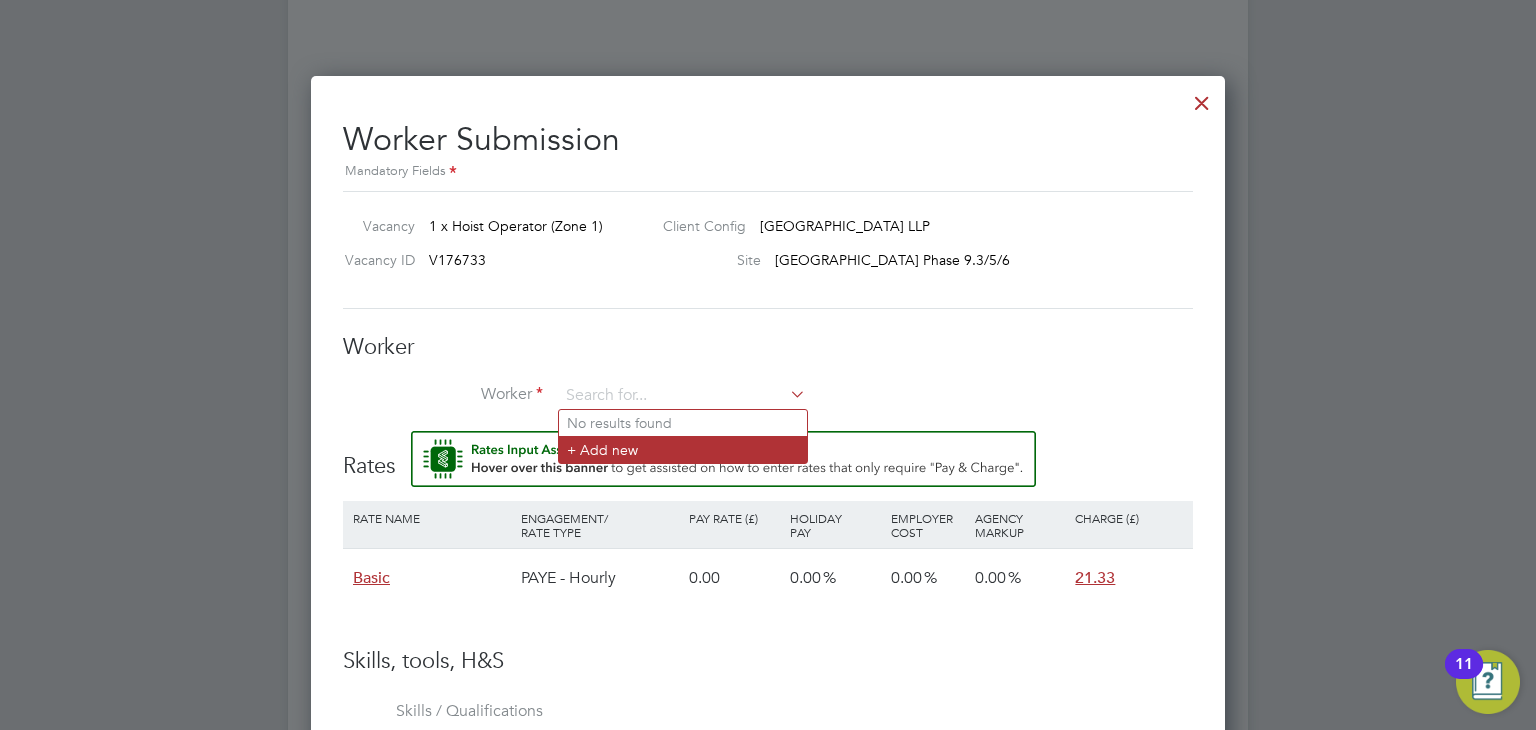 click on "+ Add new" 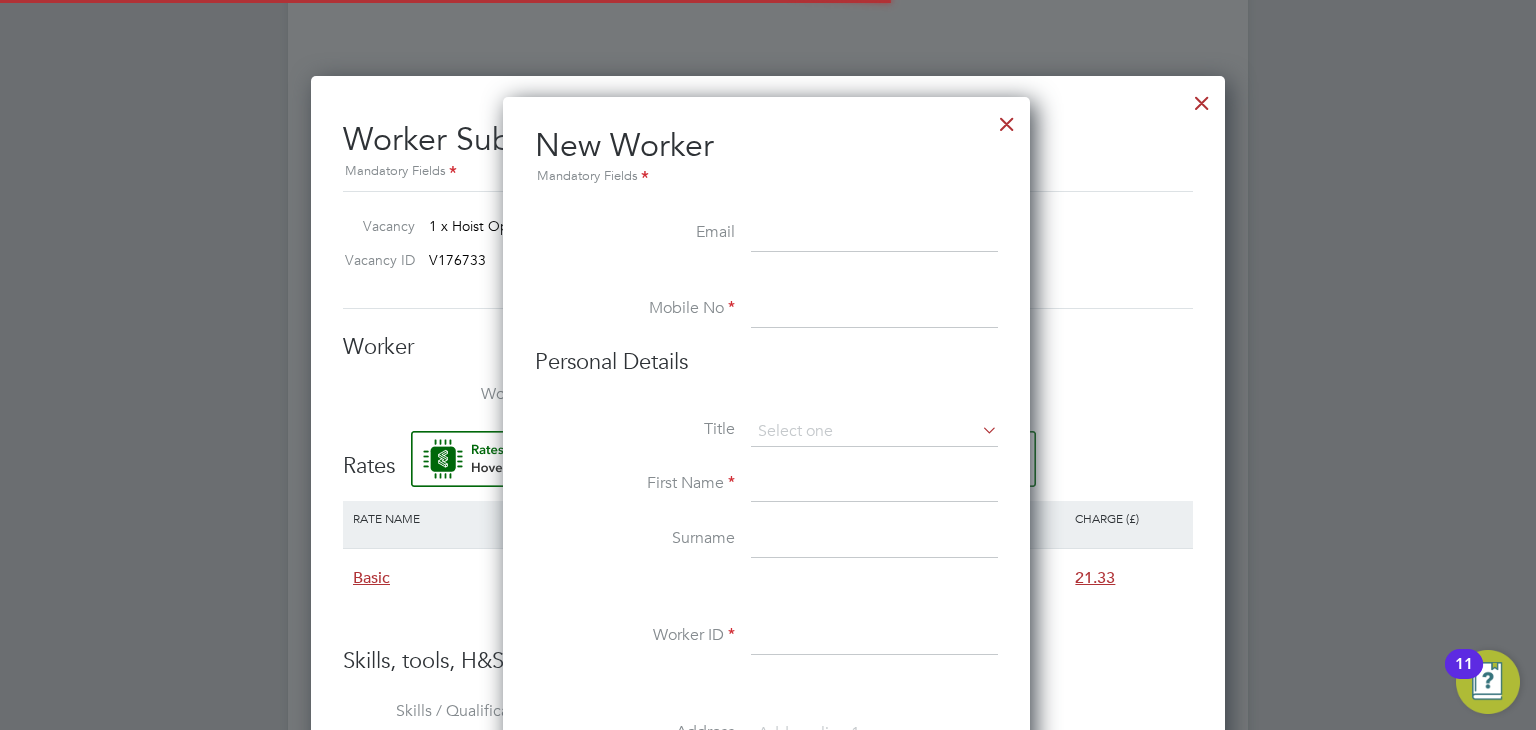 scroll, scrollTop: 10, scrollLeft: 10, axis: both 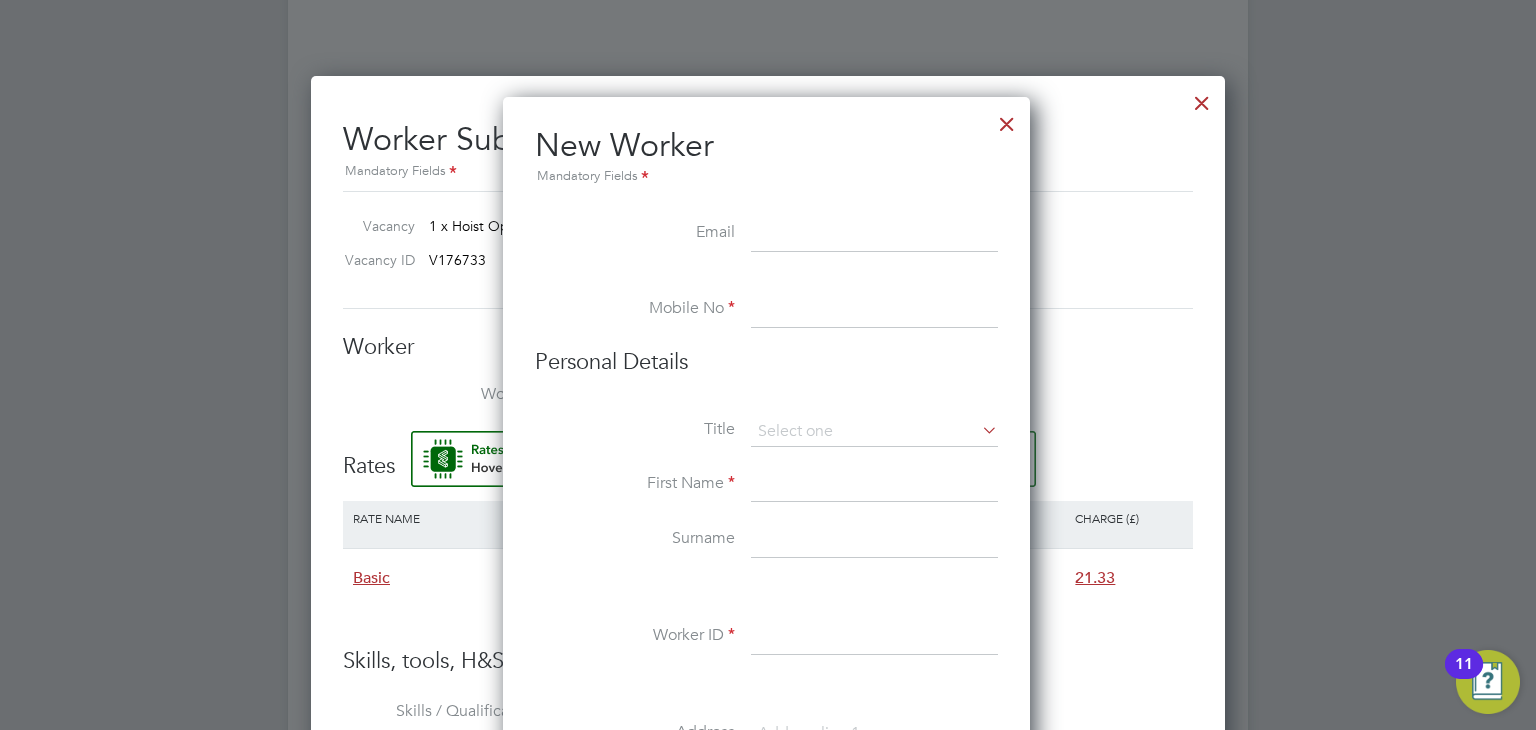 click at bounding box center [874, 234] 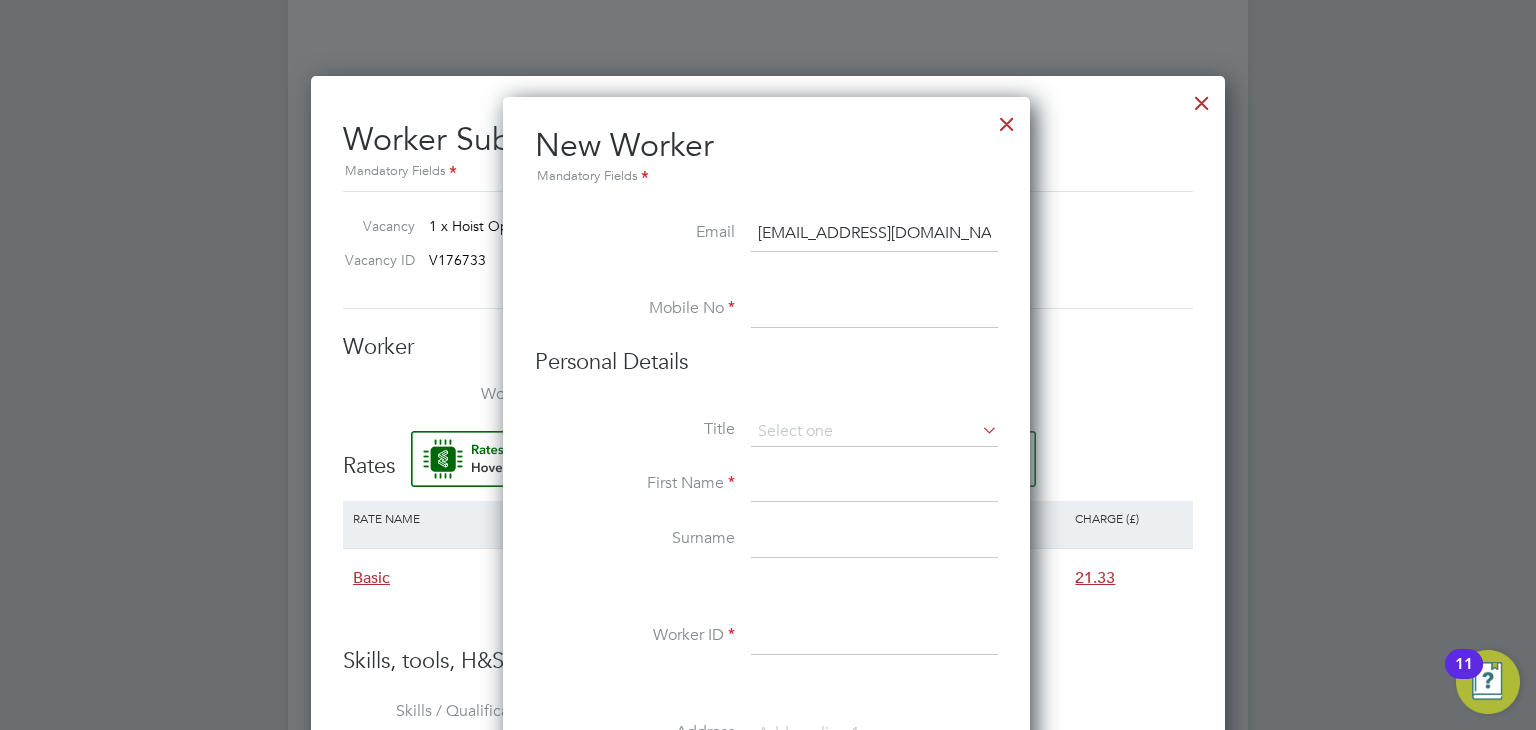 type on "[EMAIL_ADDRESS][DOMAIN_NAME]" 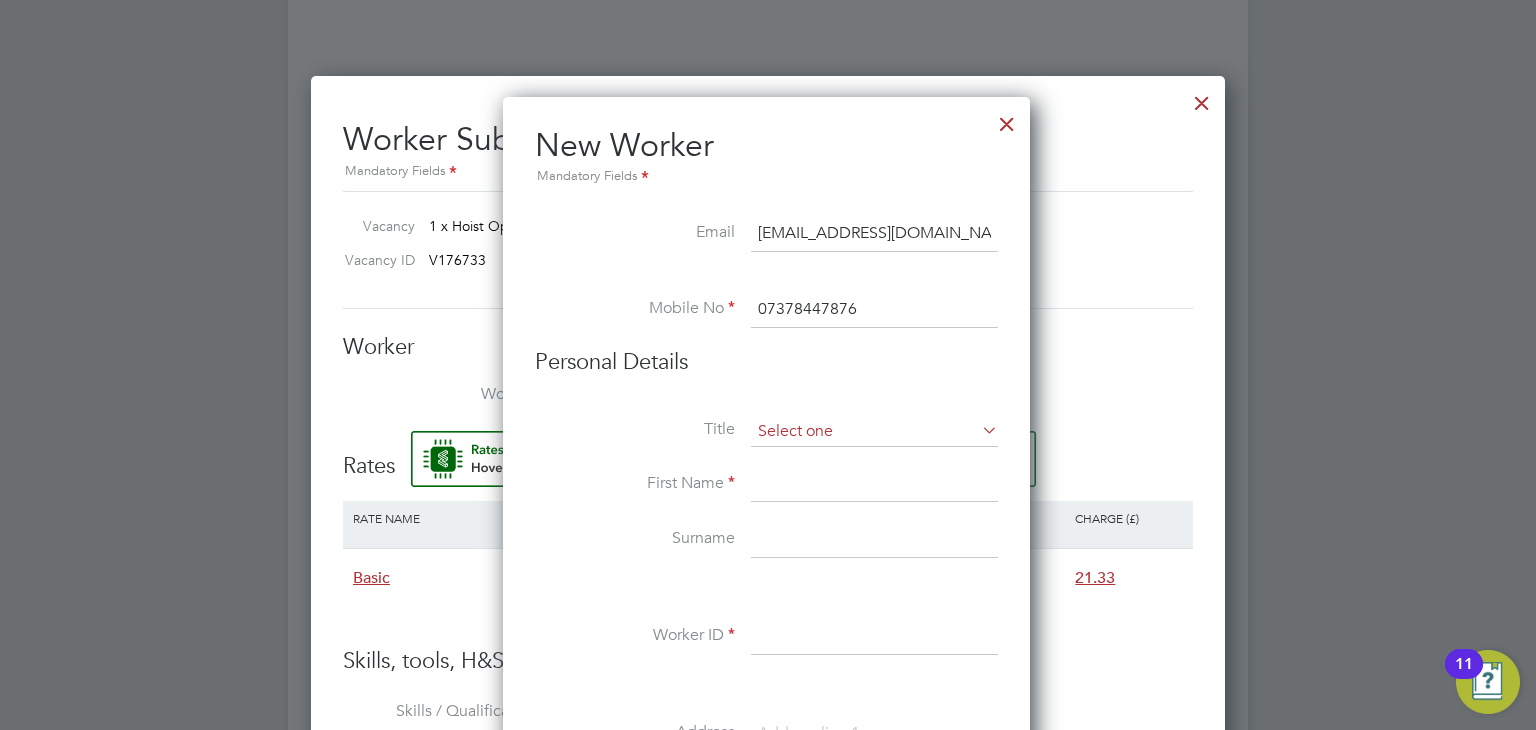 type on "07378447876" 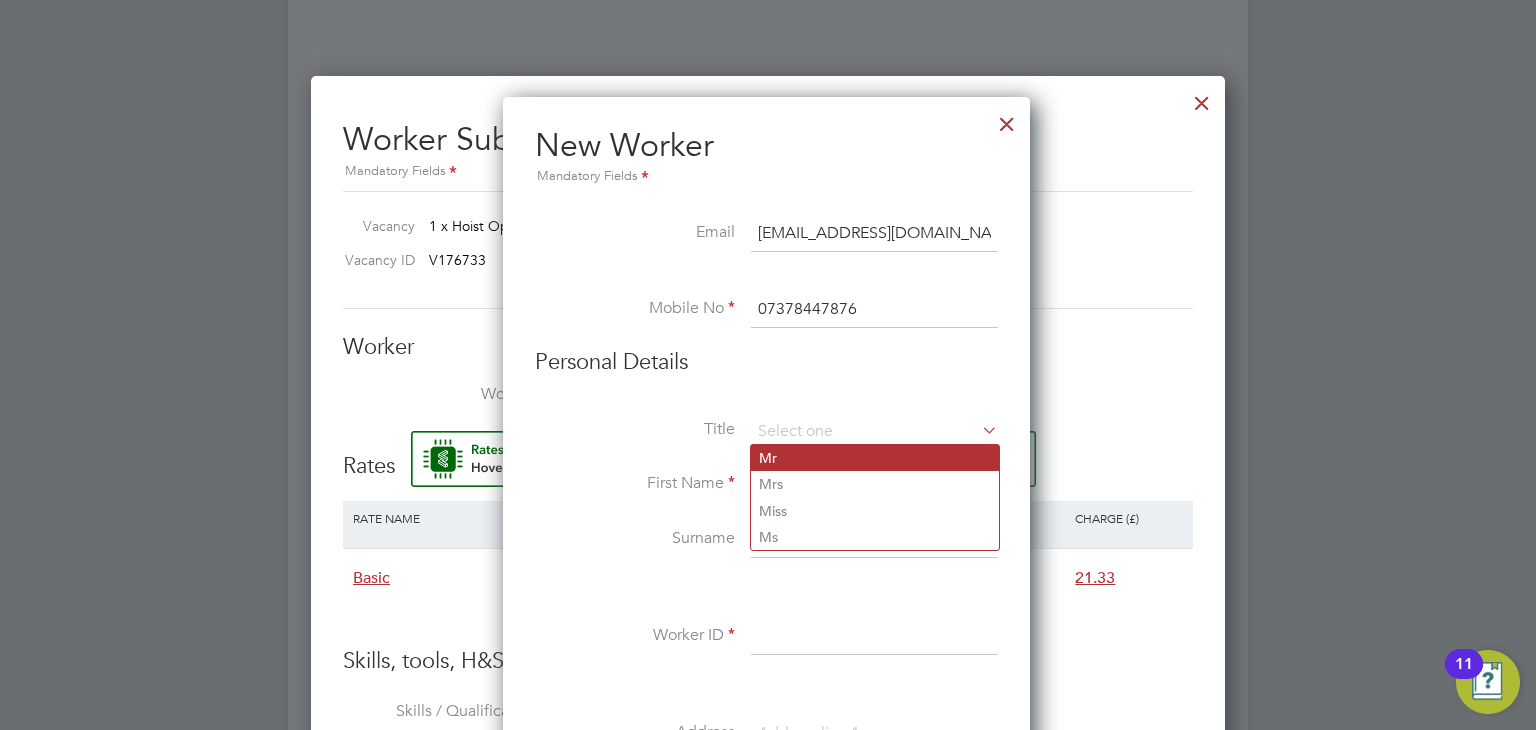 click on "Mr" 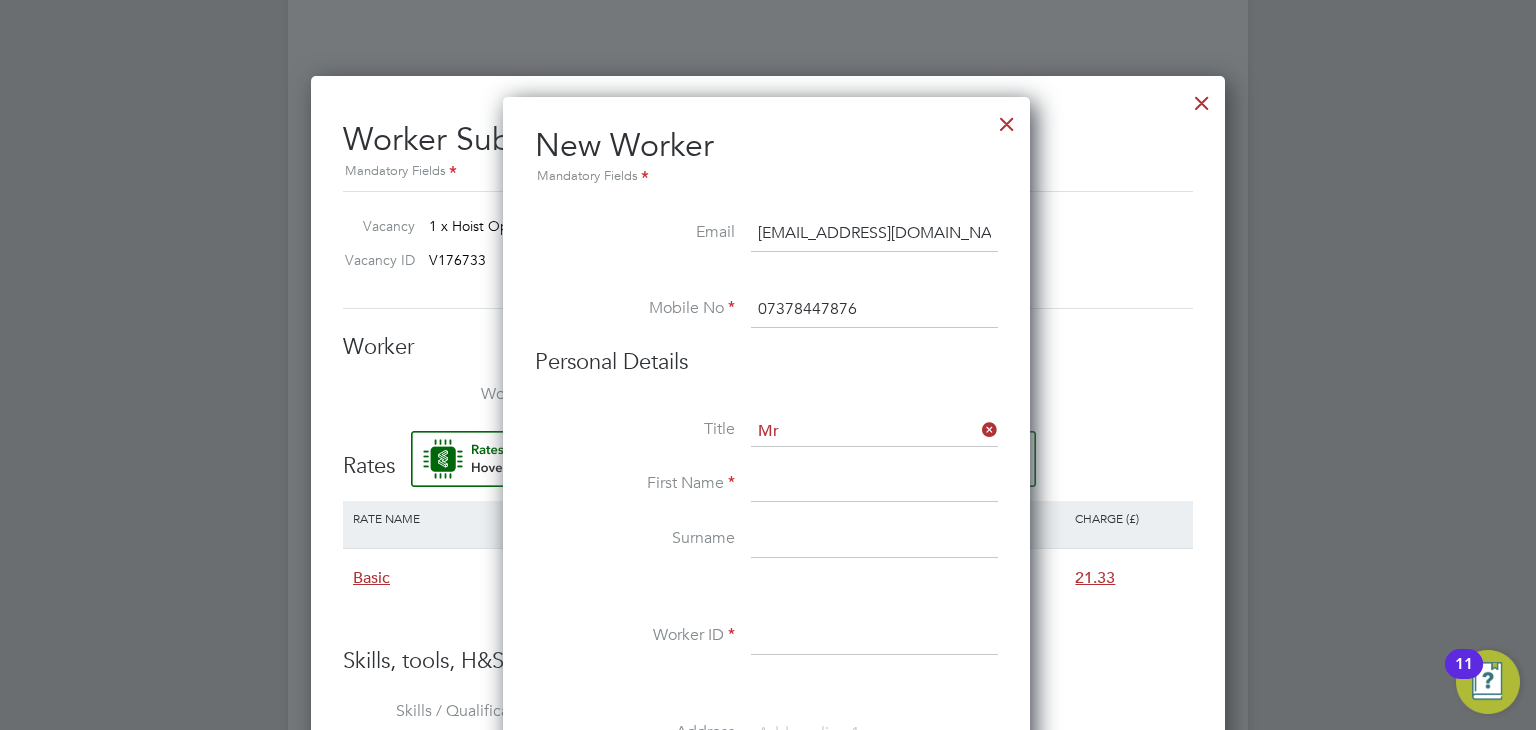 click at bounding box center (874, 485) 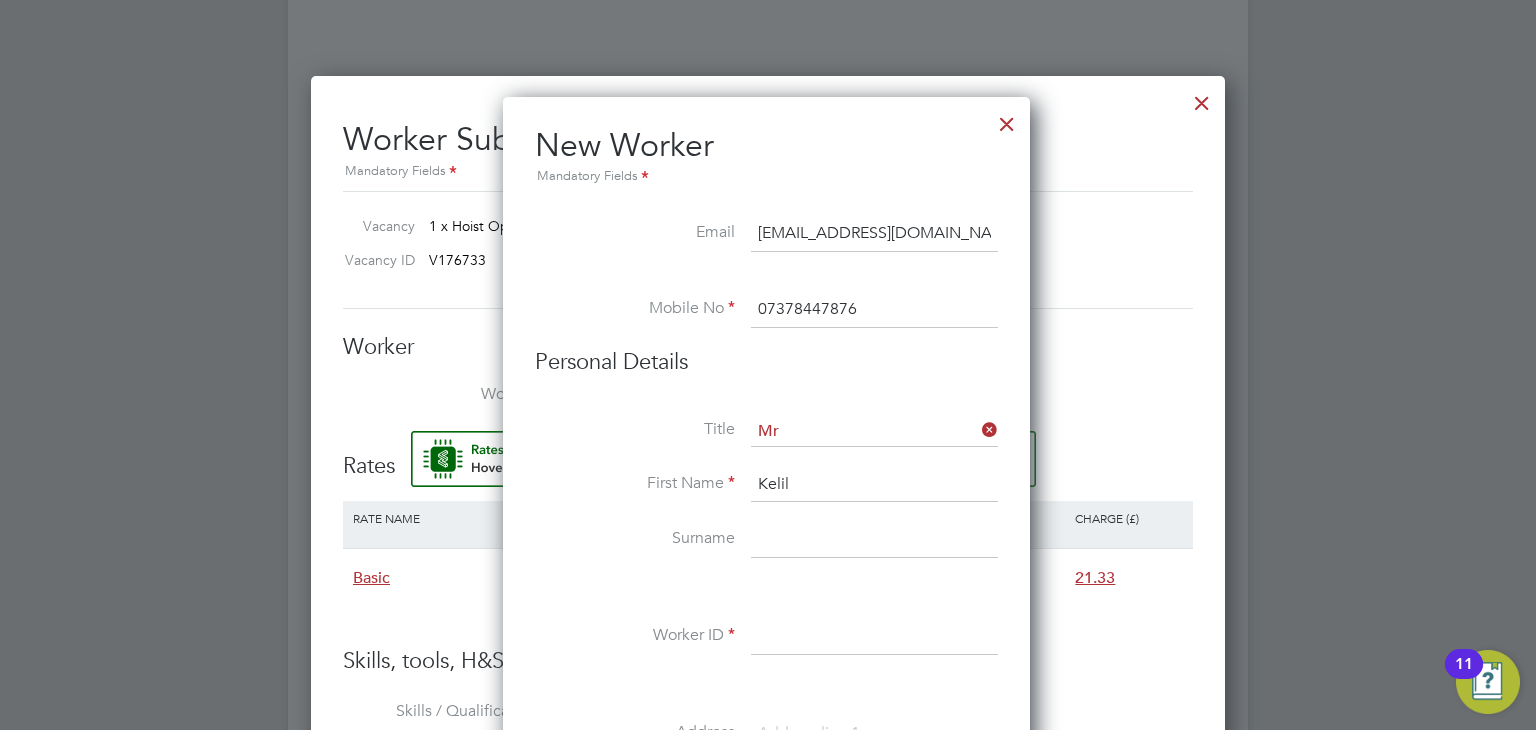 type on "Kelil" 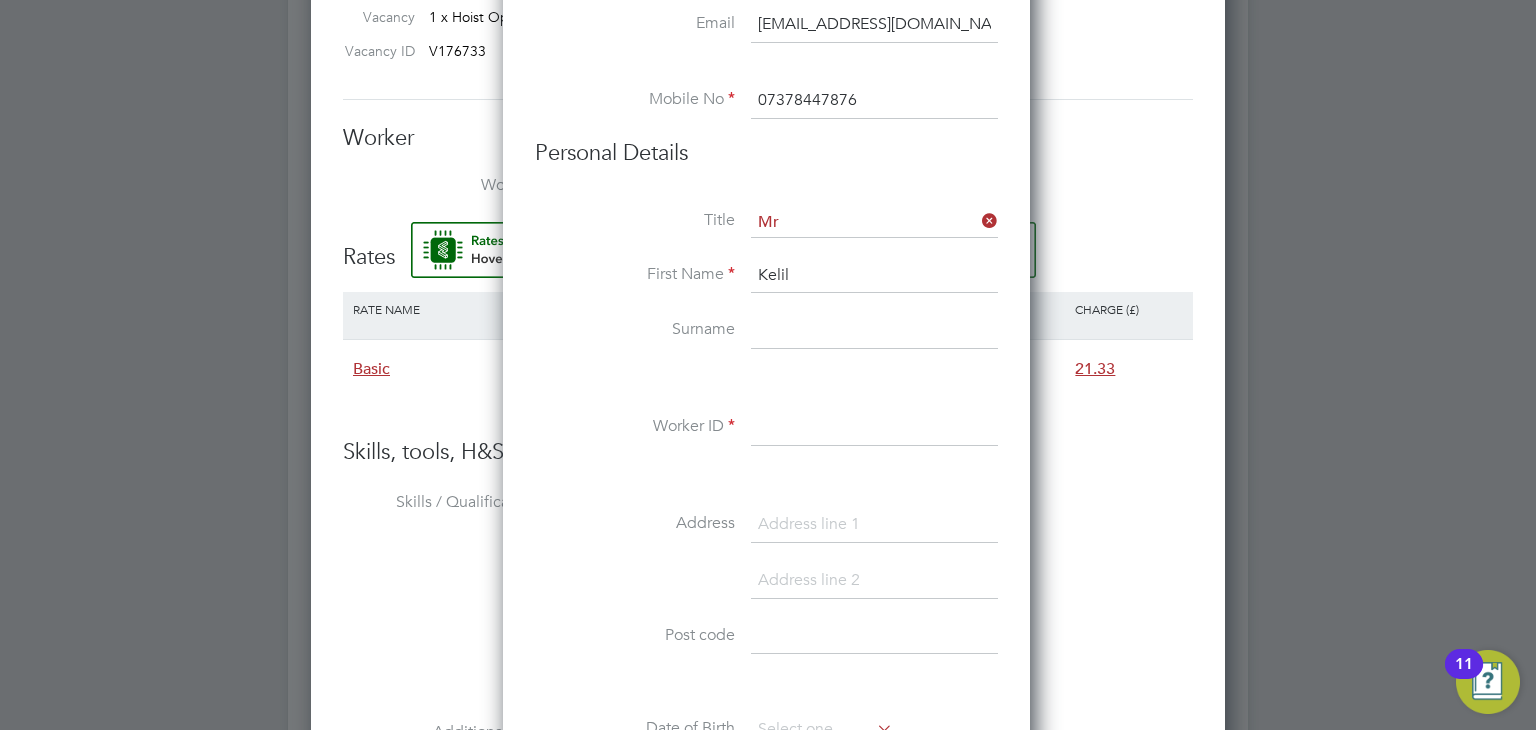 scroll, scrollTop: 1577, scrollLeft: 0, axis: vertical 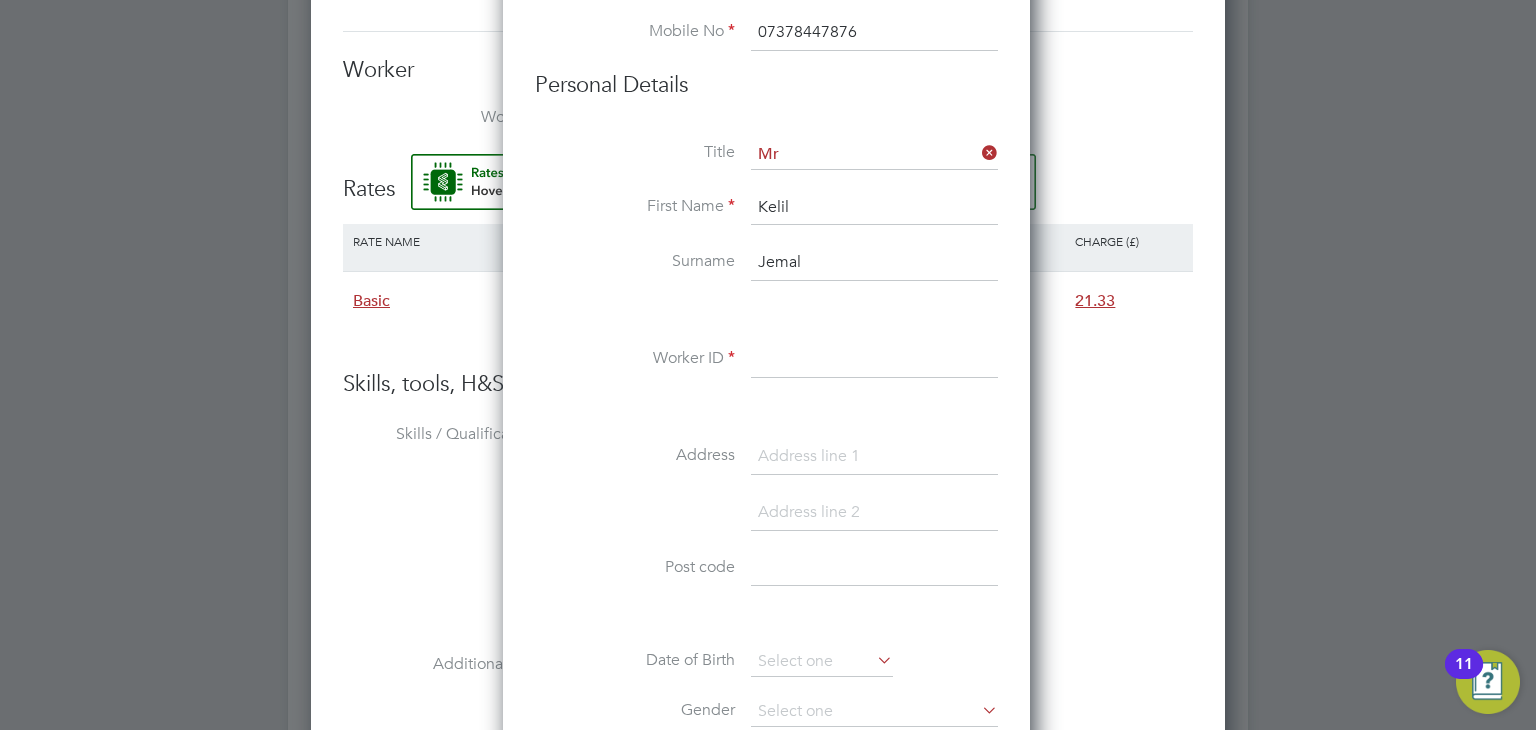 type on "Jemal" 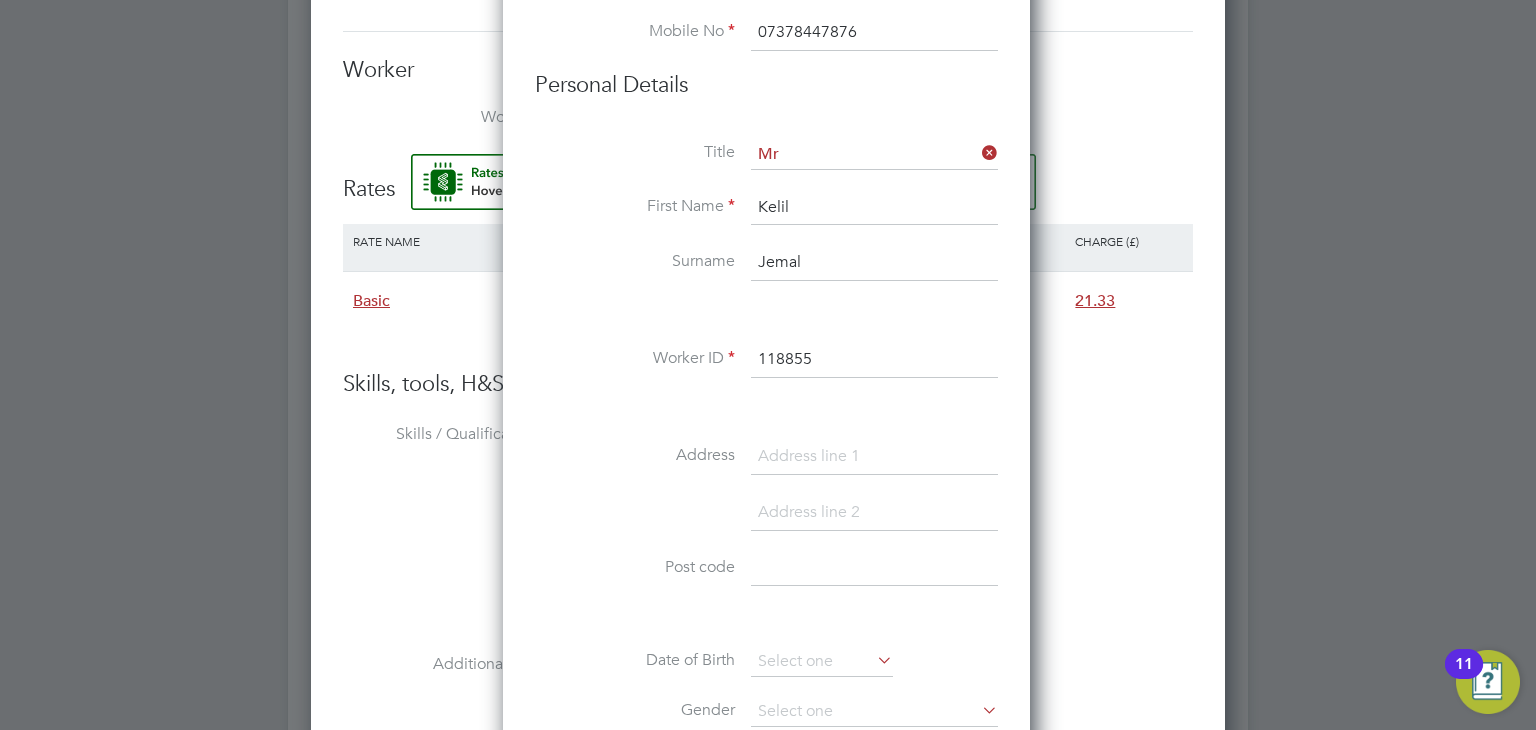 type on "118855" 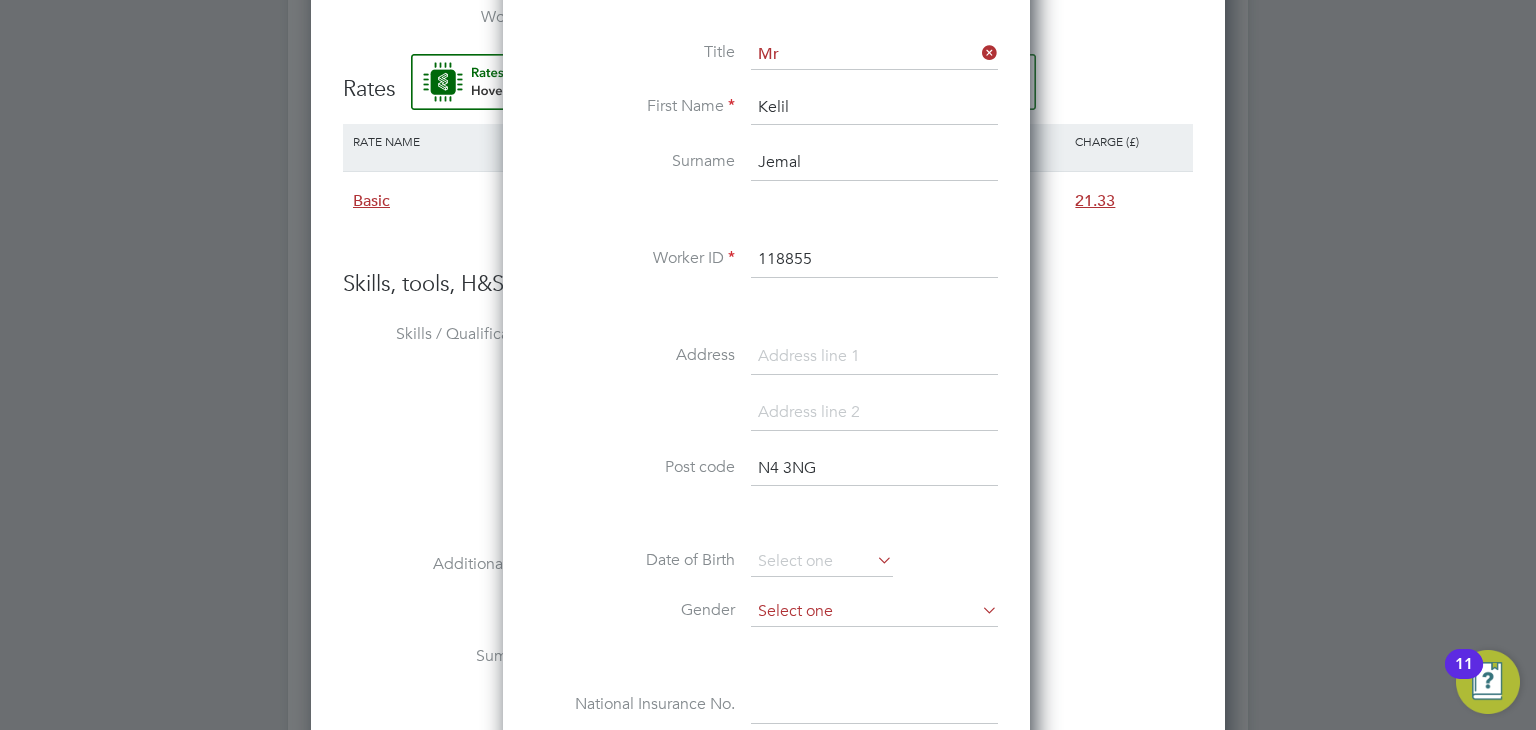 scroll, scrollTop: 1777, scrollLeft: 0, axis: vertical 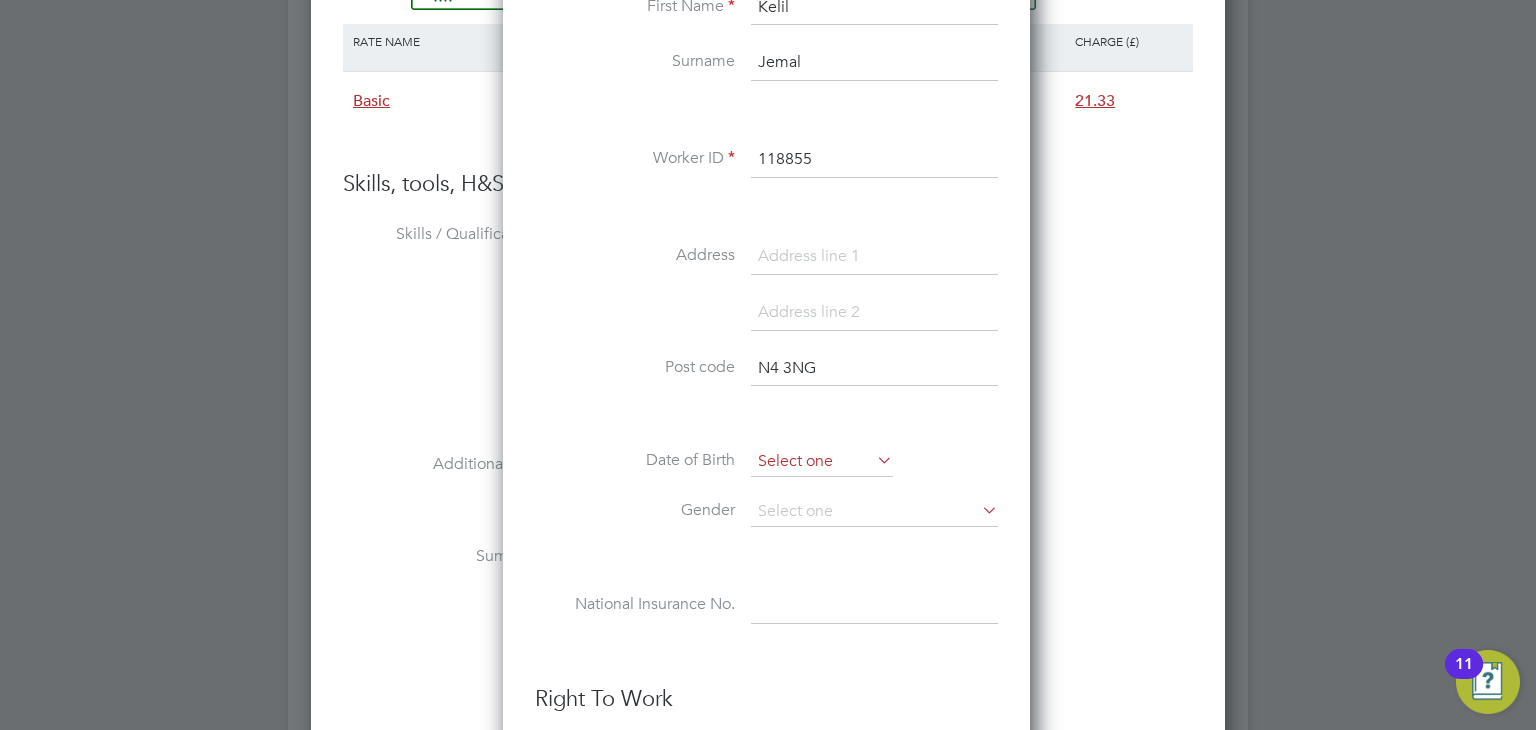 type on "N4 3NG" 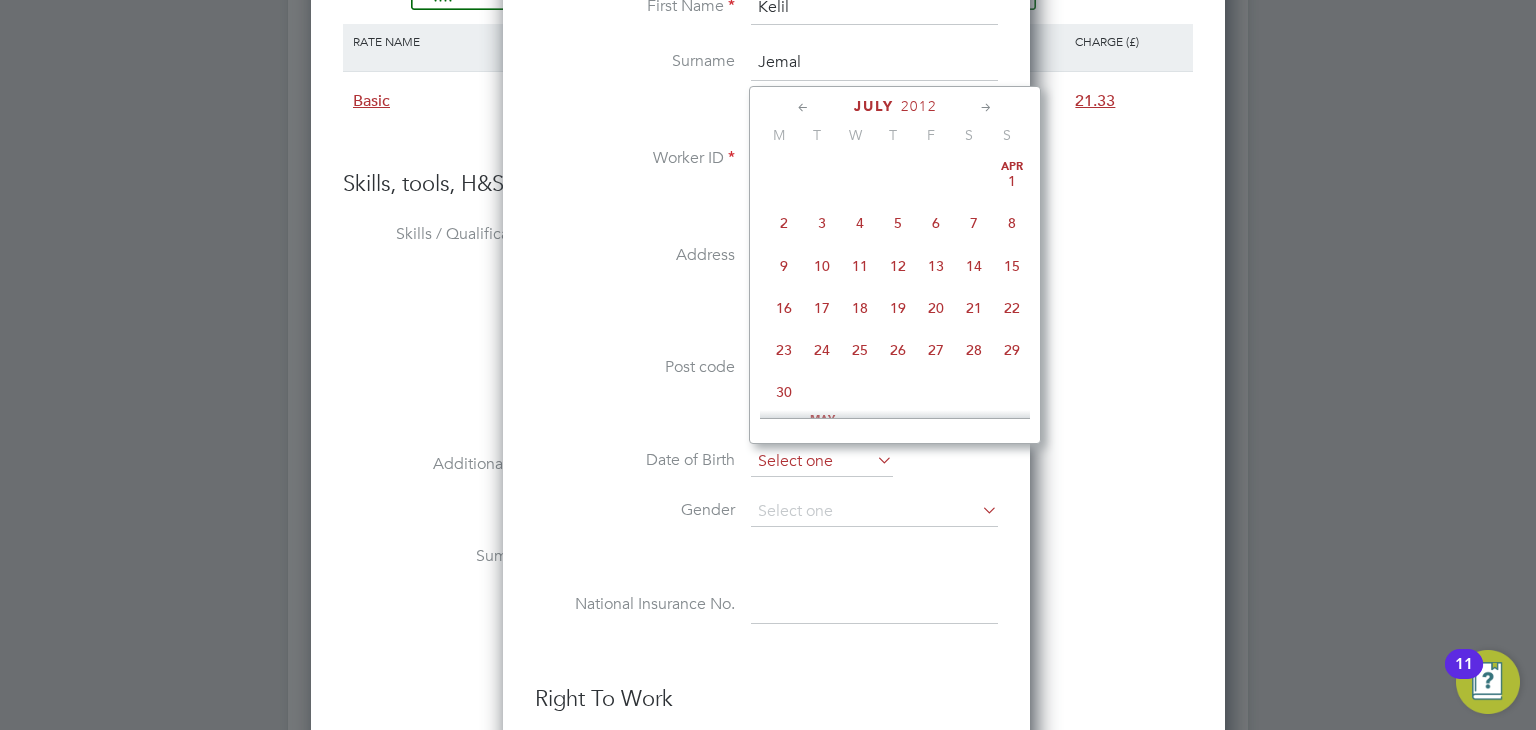 scroll, scrollTop: 783, scrollLeft: 0, axis: vertical 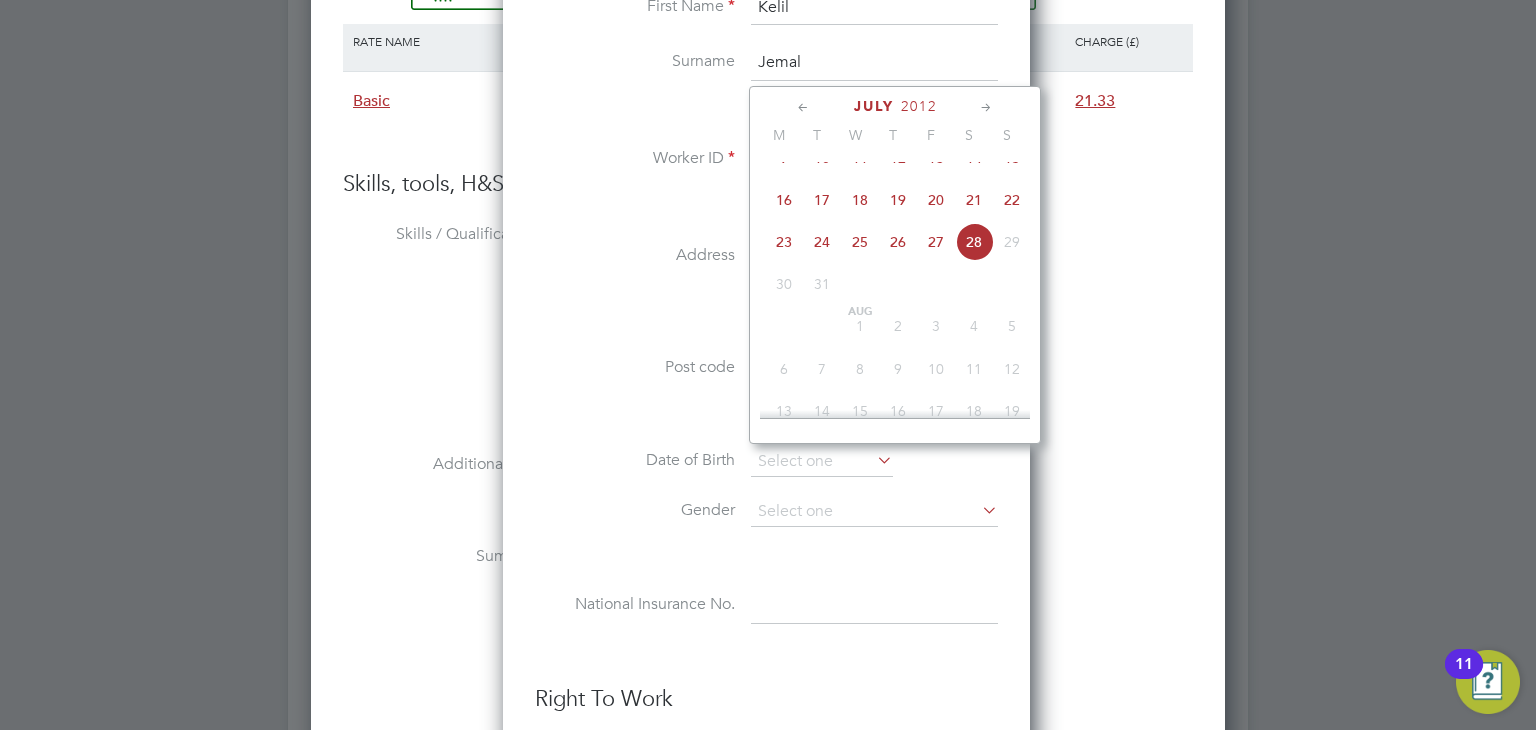 click on "2012" 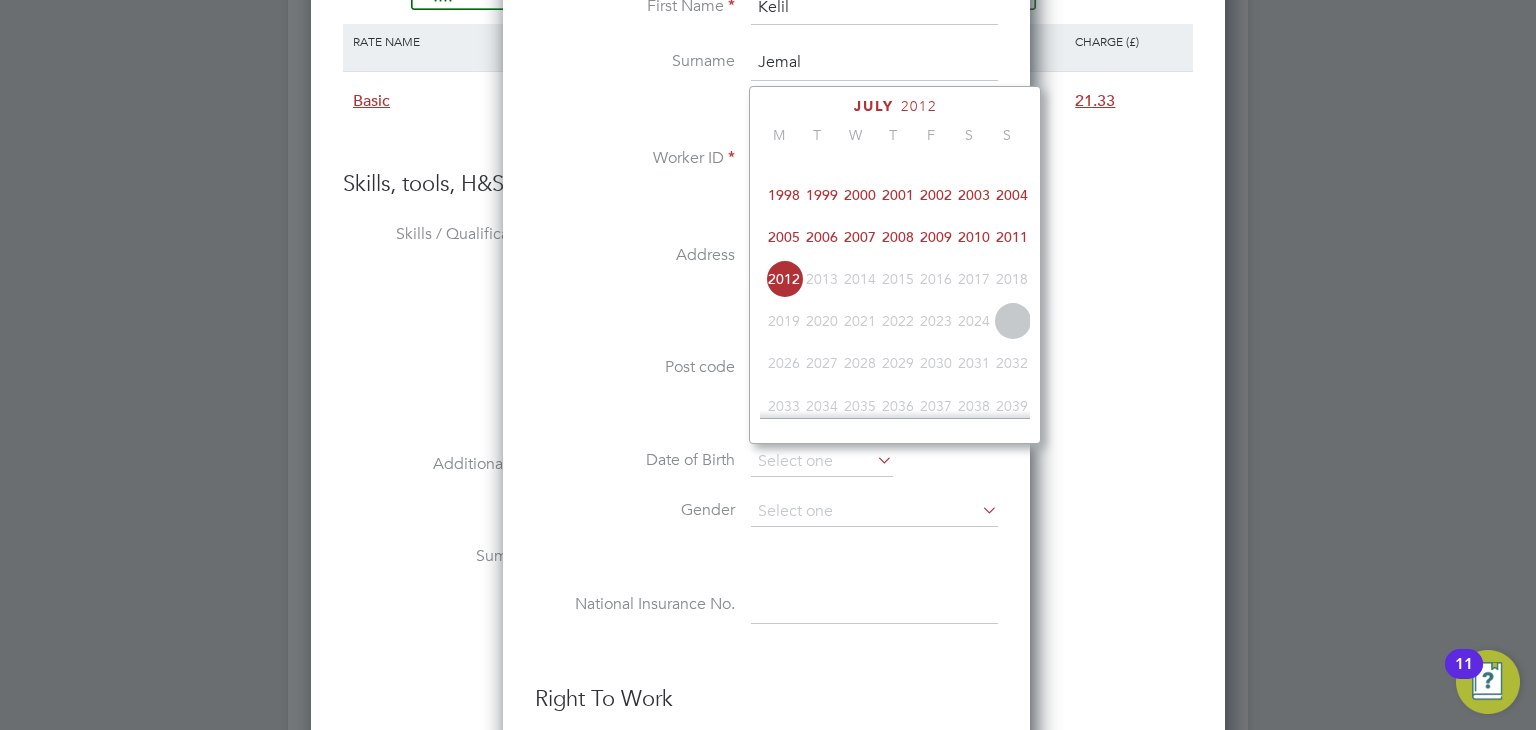 scroll, scrollTop: 435, scrollLeft: 0, axis: vertical 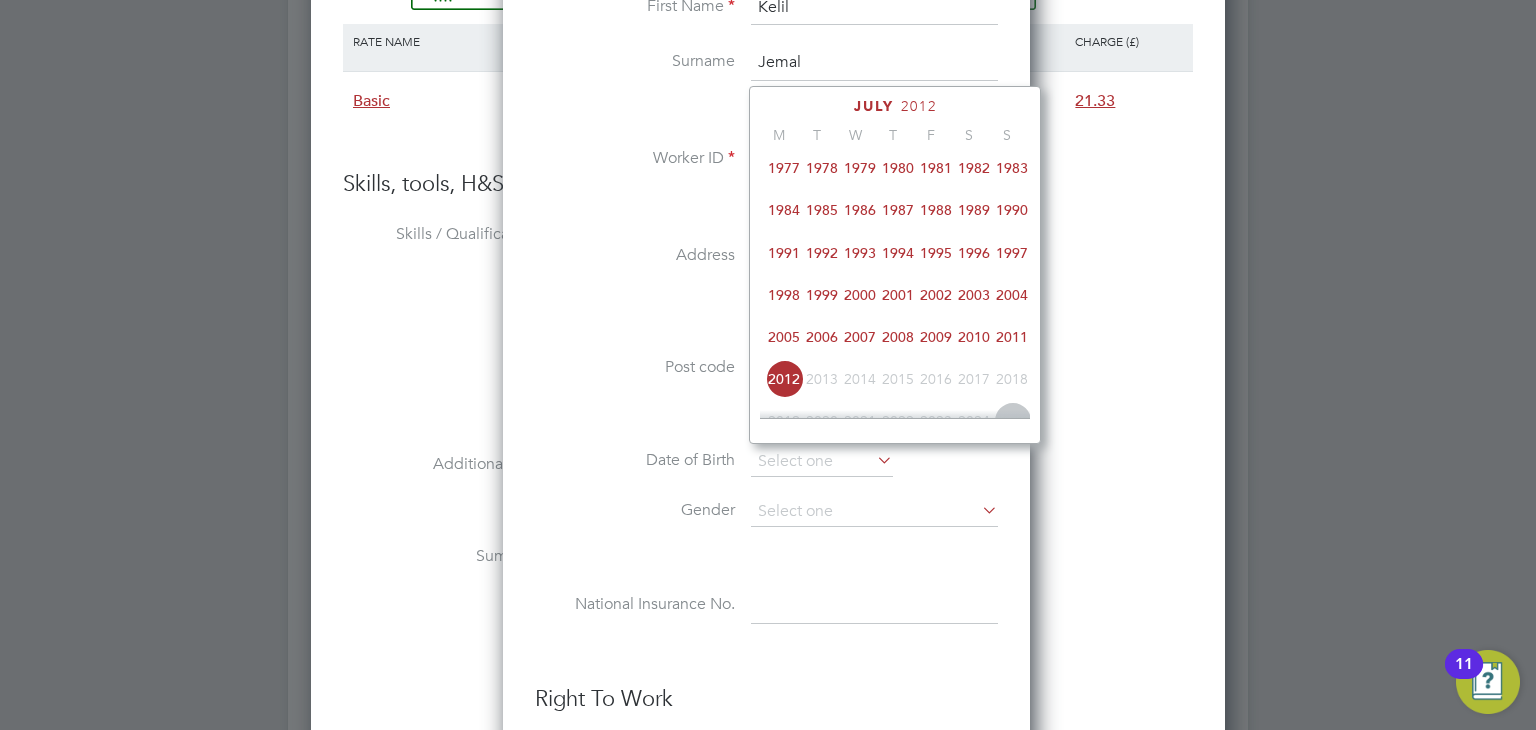 click on "1986" 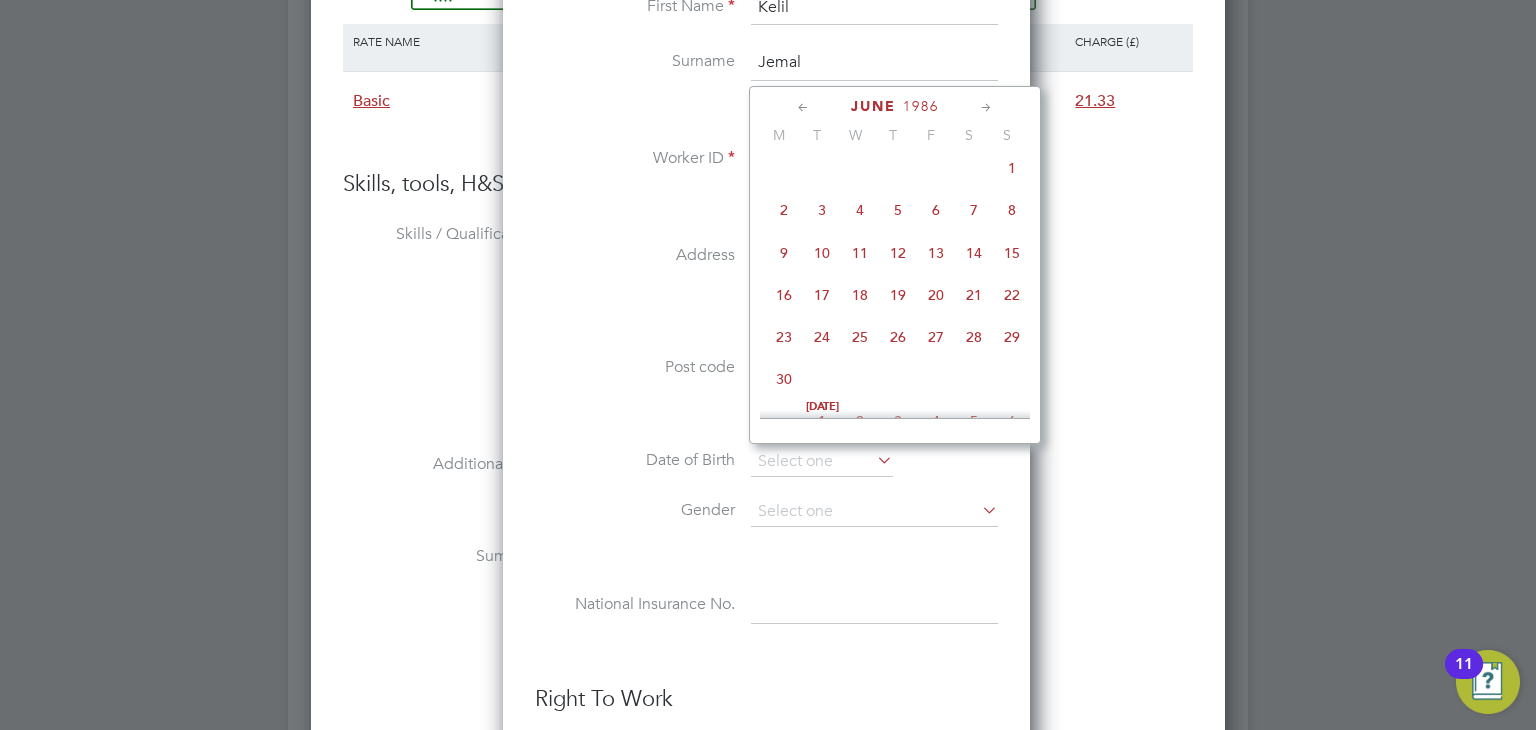 click 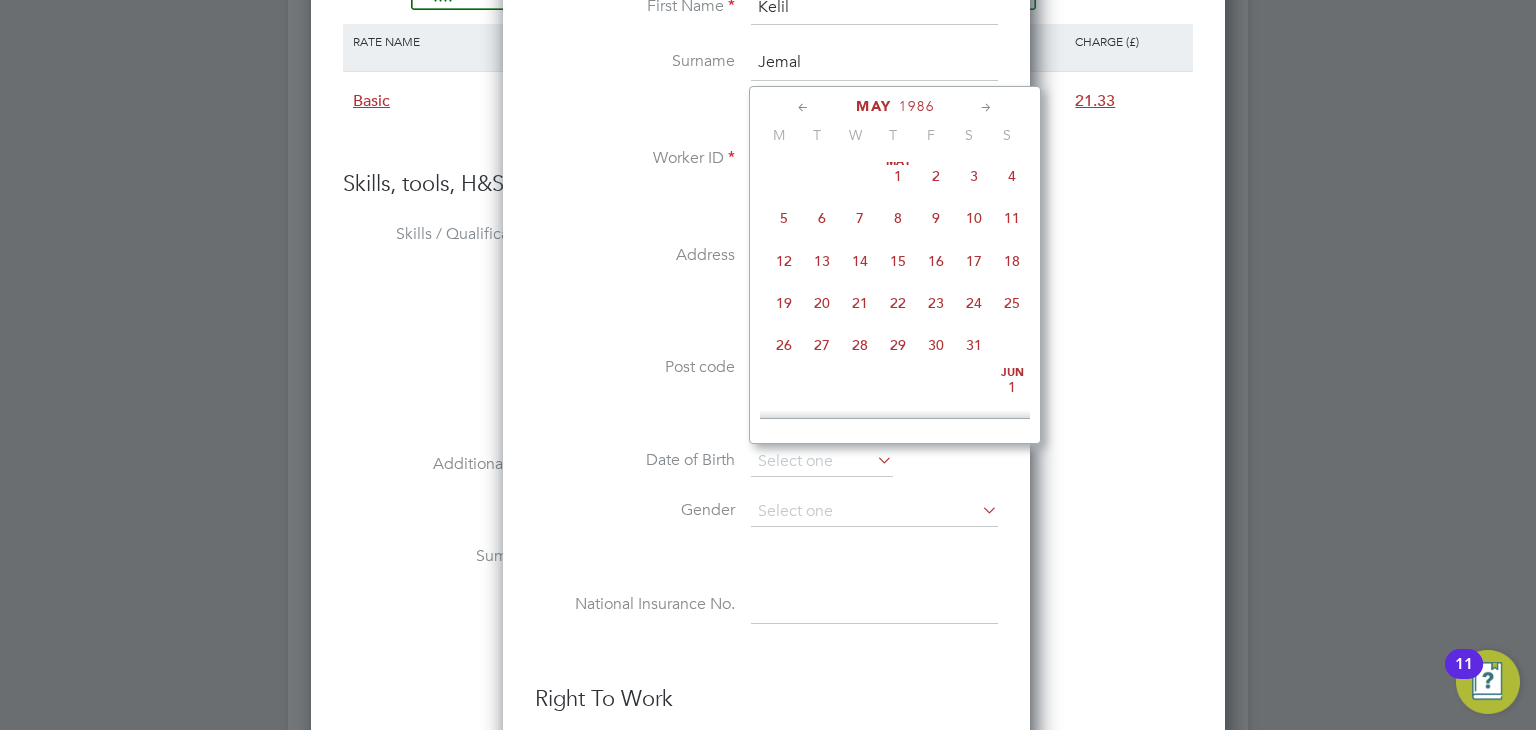 click 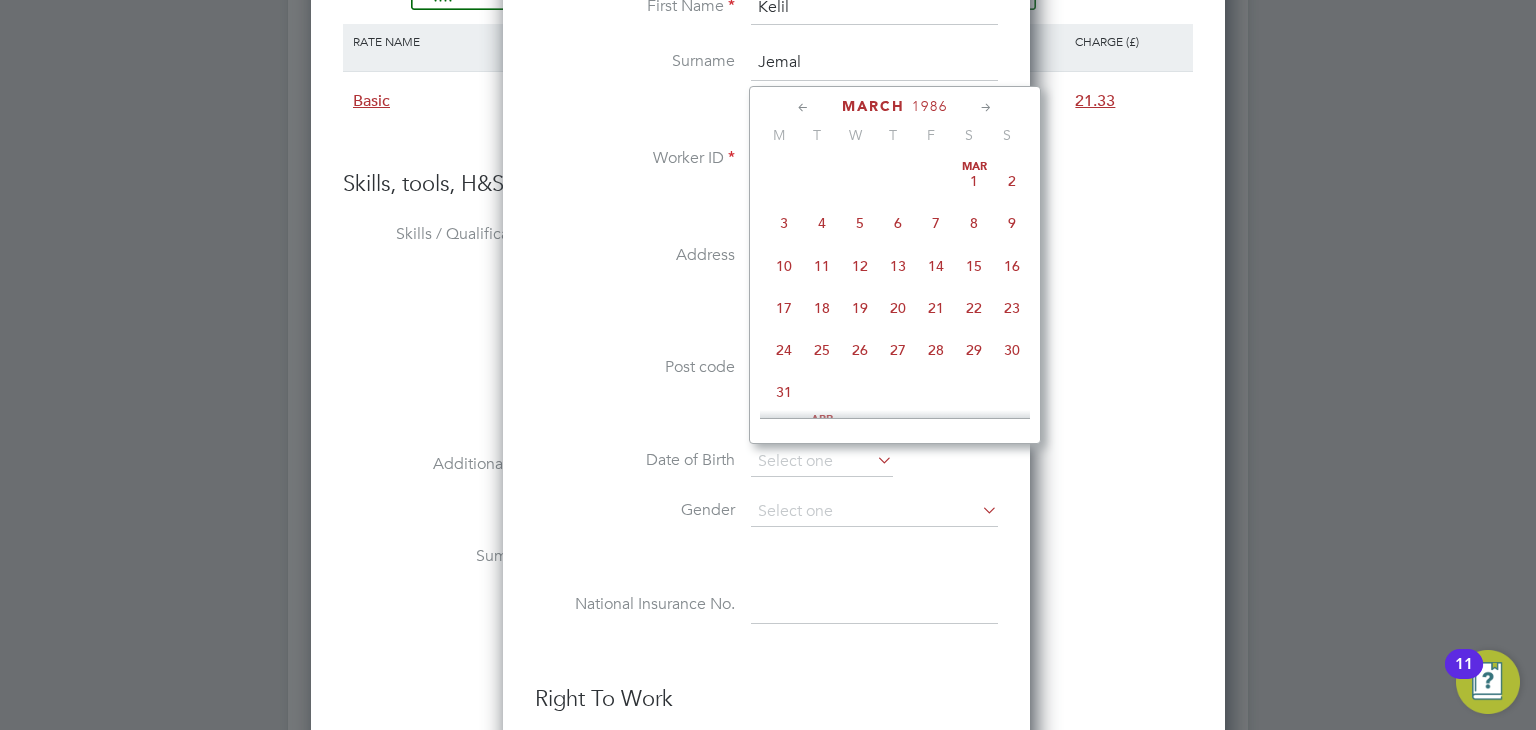 click 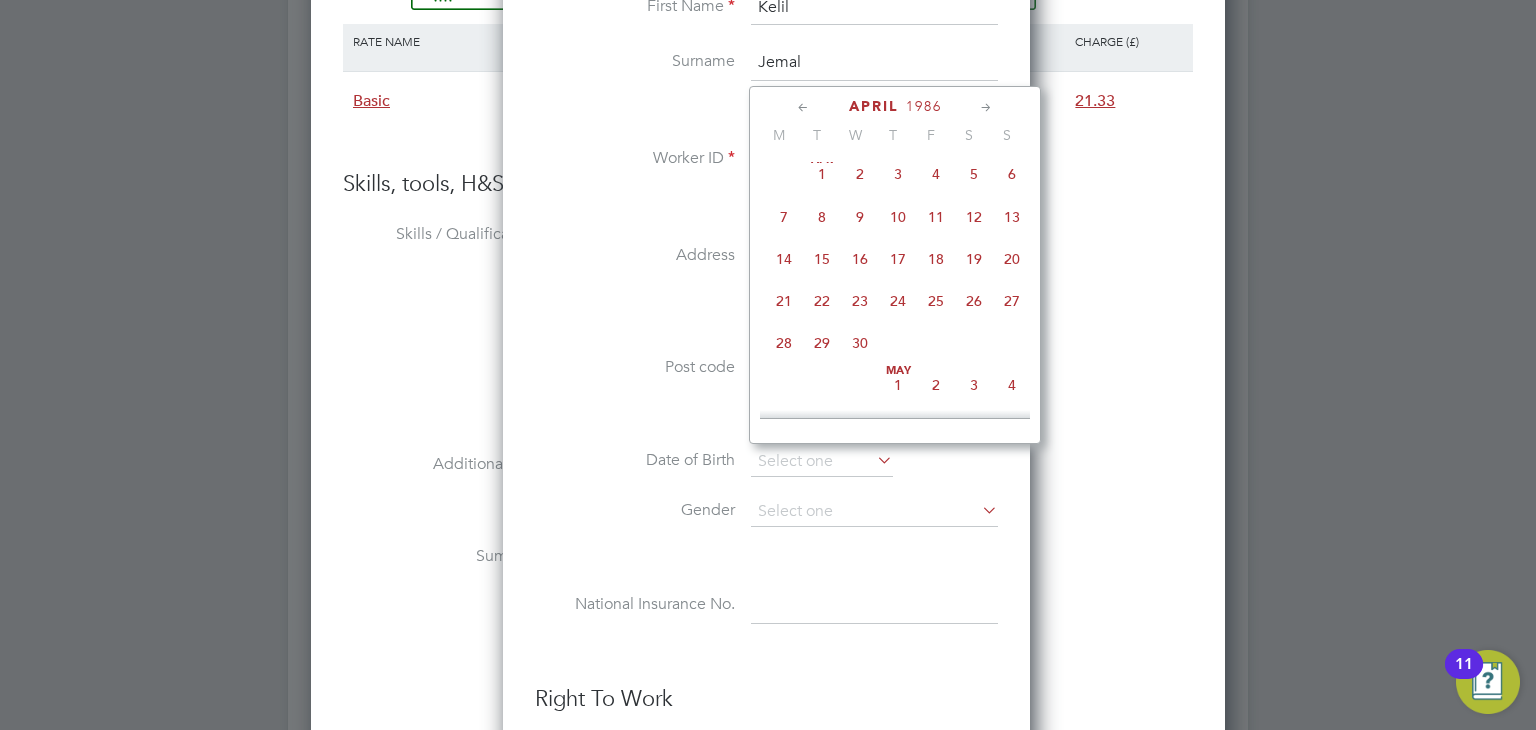 click on "[DATE]" 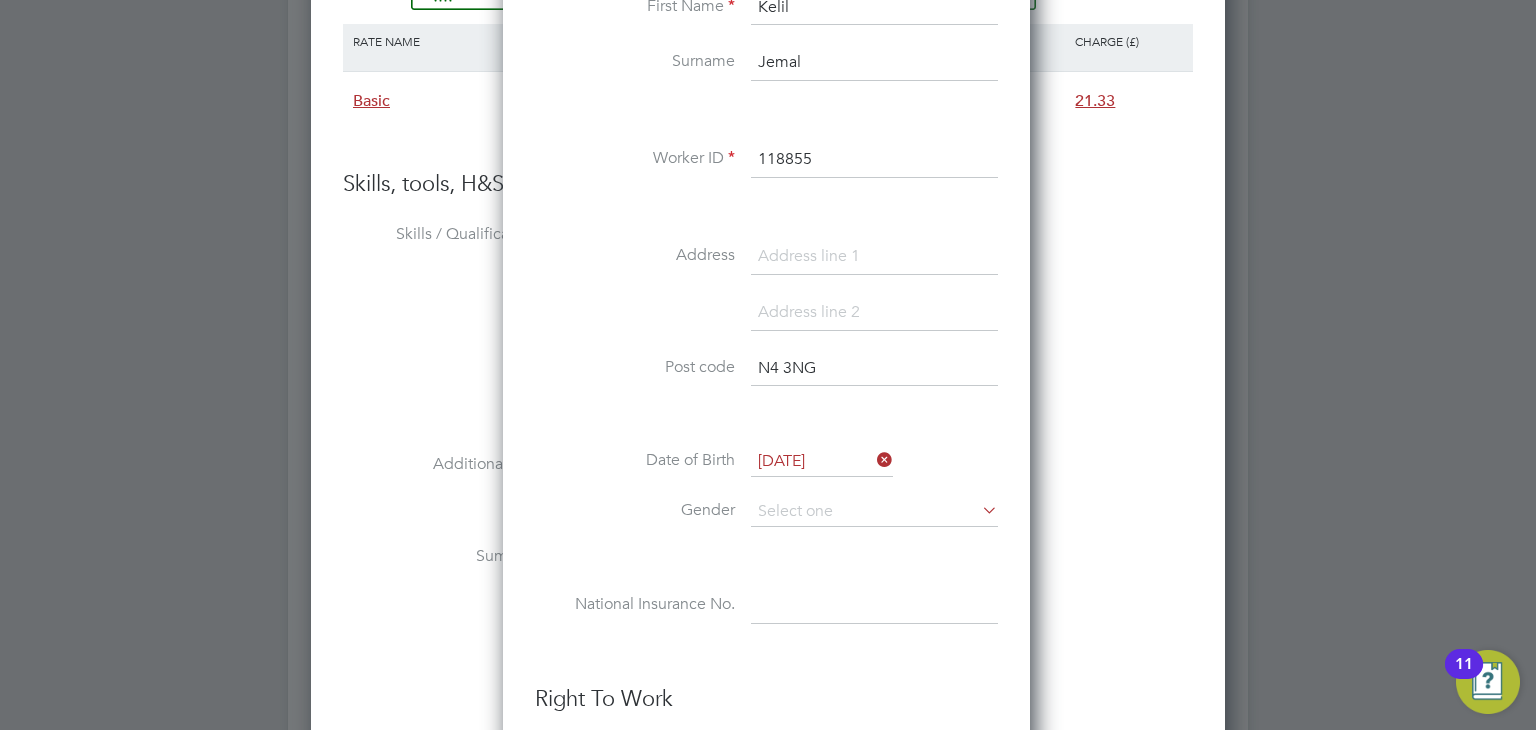 scroll, scrollTop: 1877, scrollLeft: 0, axis: vertical 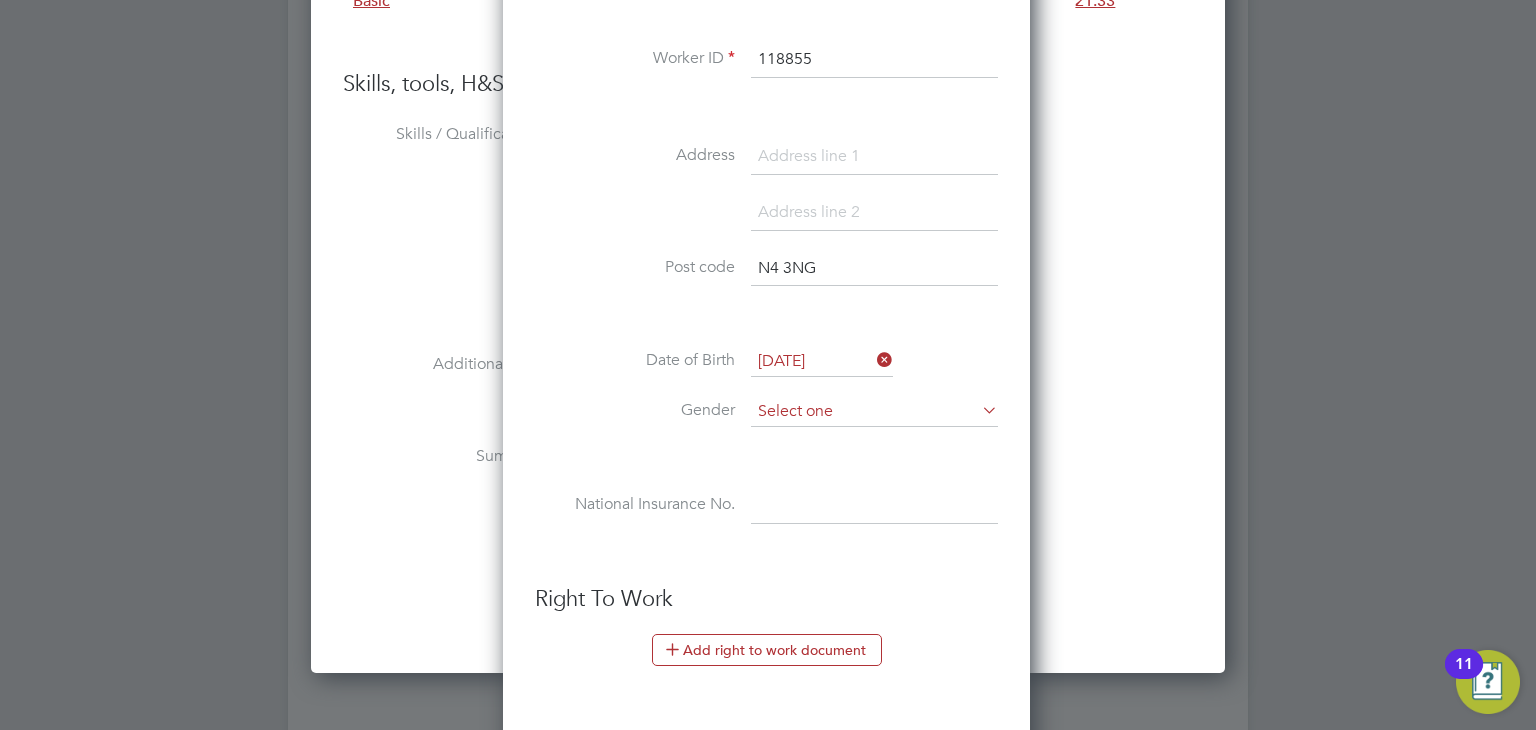 click at bounding box center [874, 412] 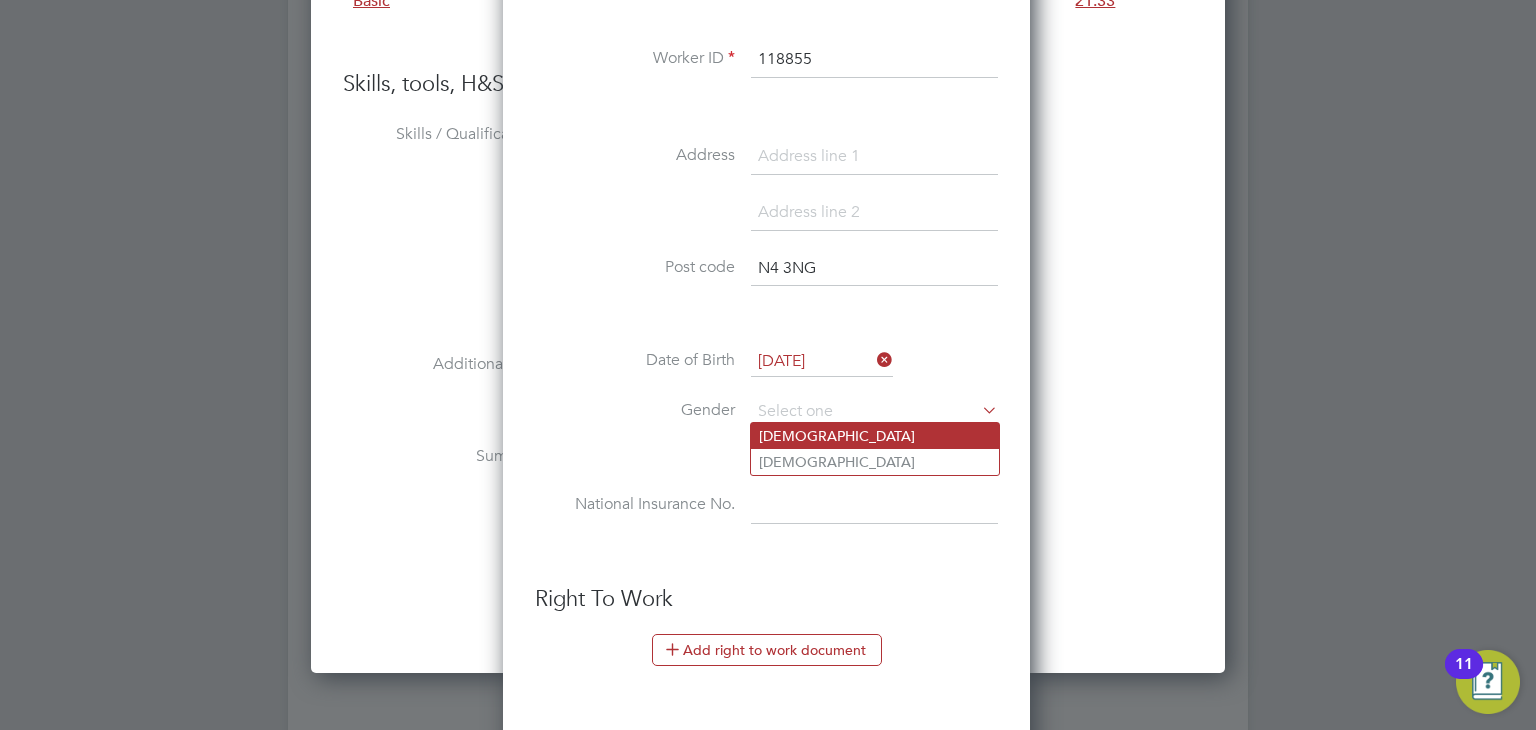 click on "[DEMOGRAPHIC_DATA]" 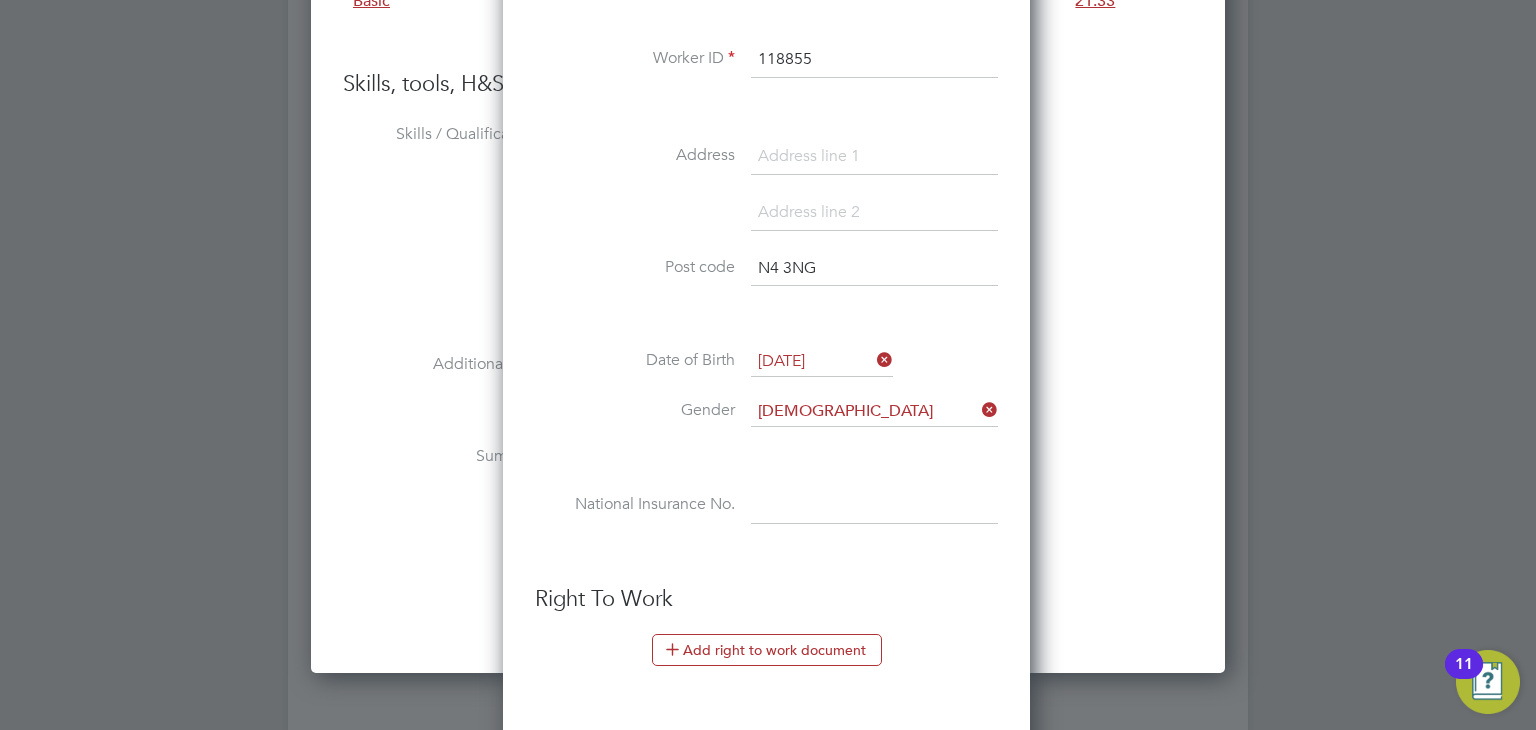 click at bounding box center (874, 506) 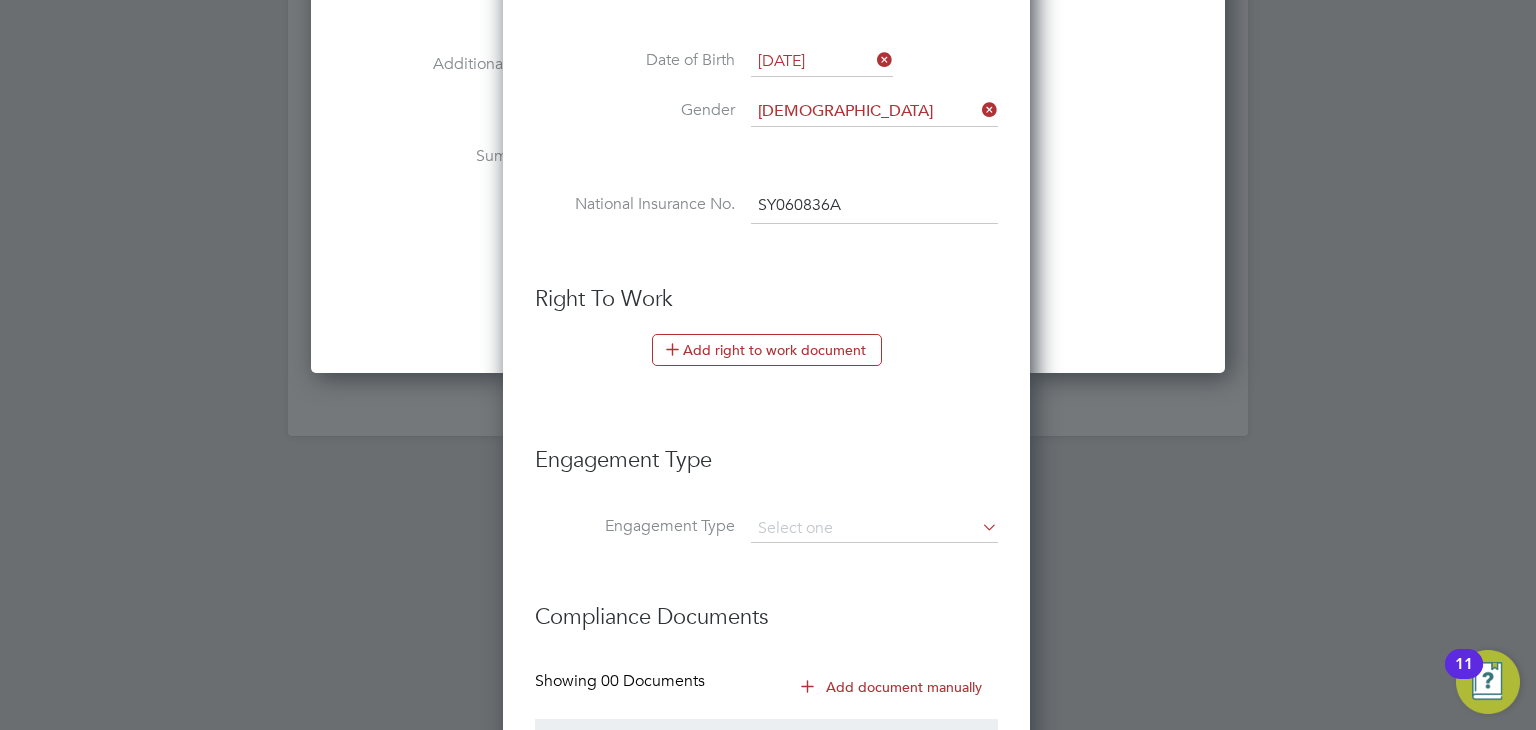 scroll, scrollTop: 2277, scrollLeft: 0, axis: vertical 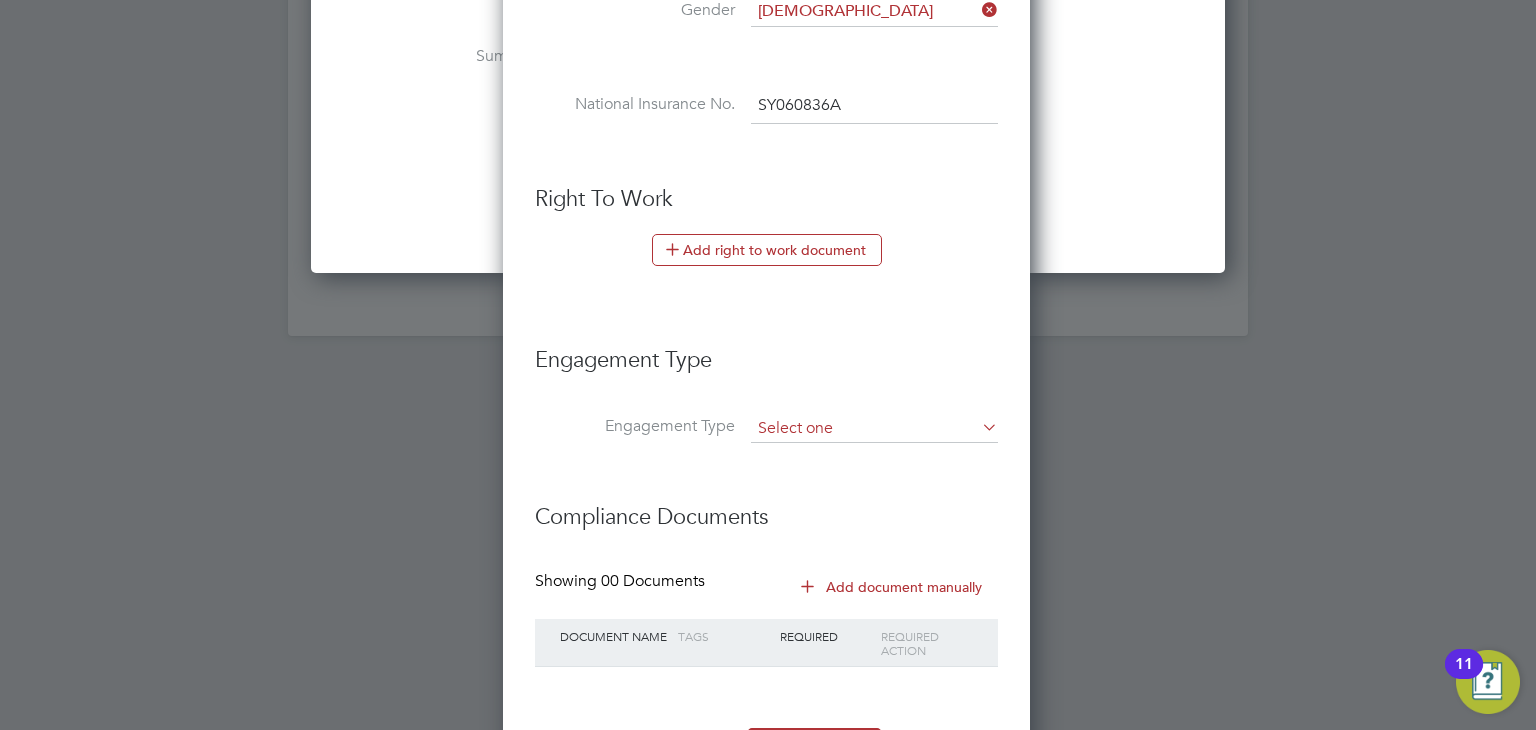 type on "SY 06 08 36 A" 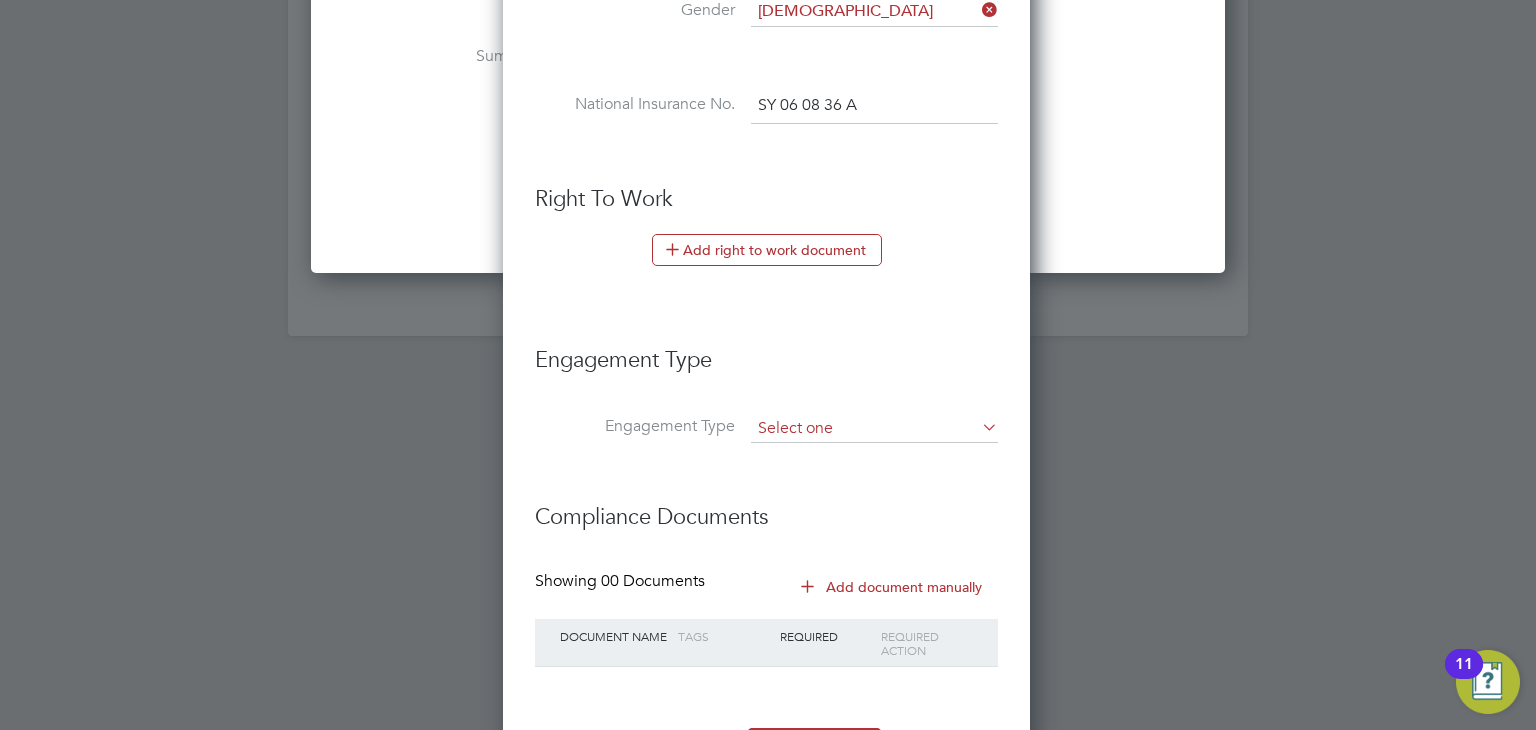click at bounding box center (874, 429) 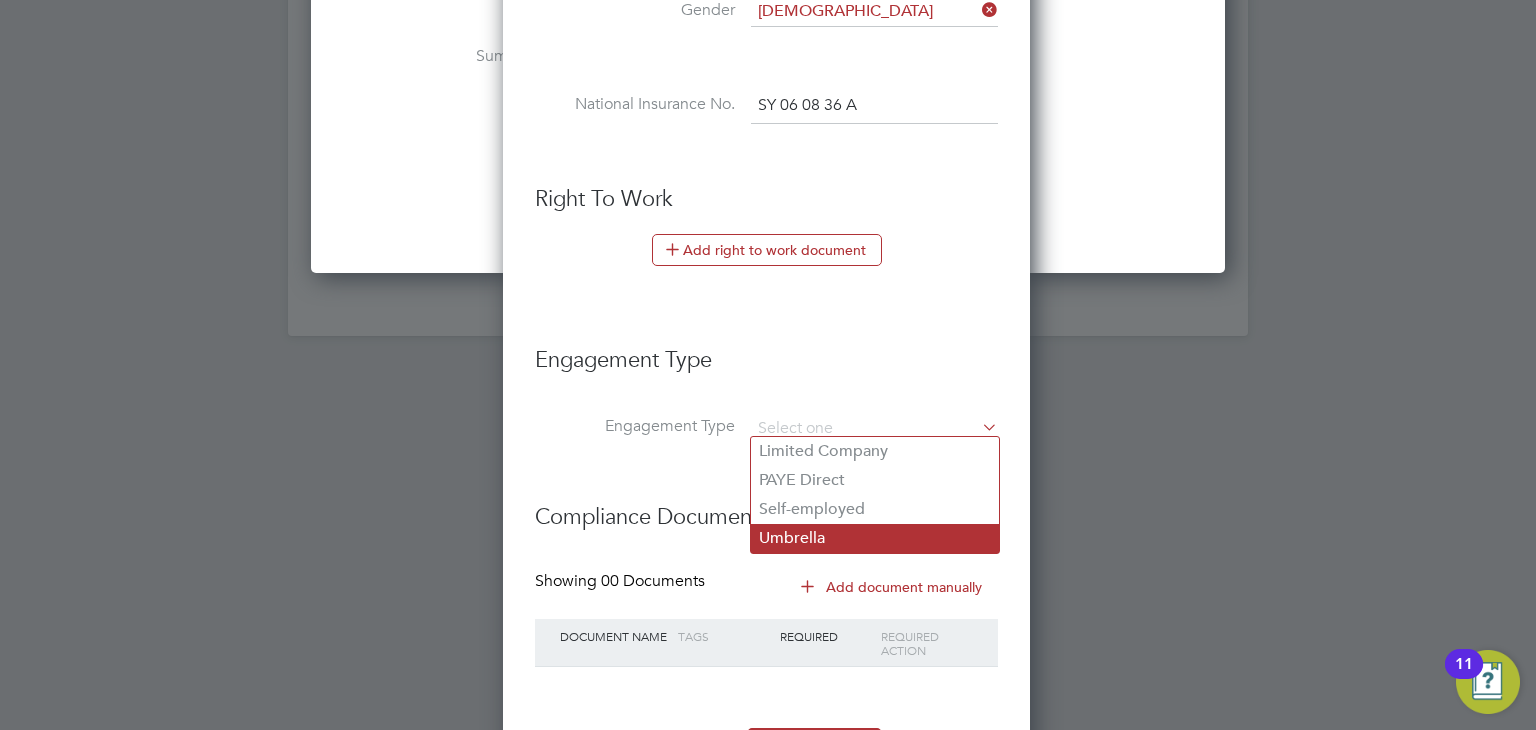 click on "Umbrella" 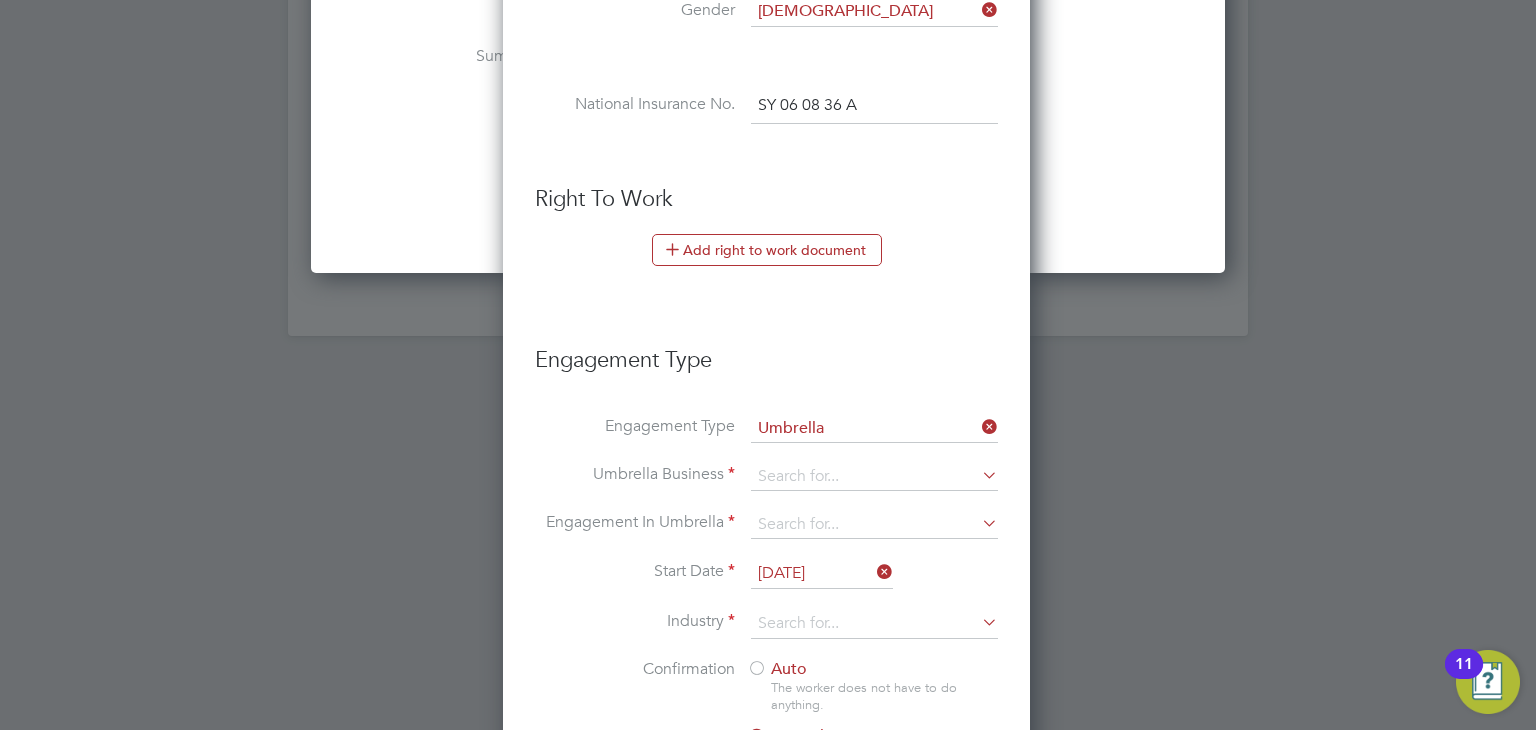 scroll, scrollTop: 10, scrollLeft: 10, axis: both 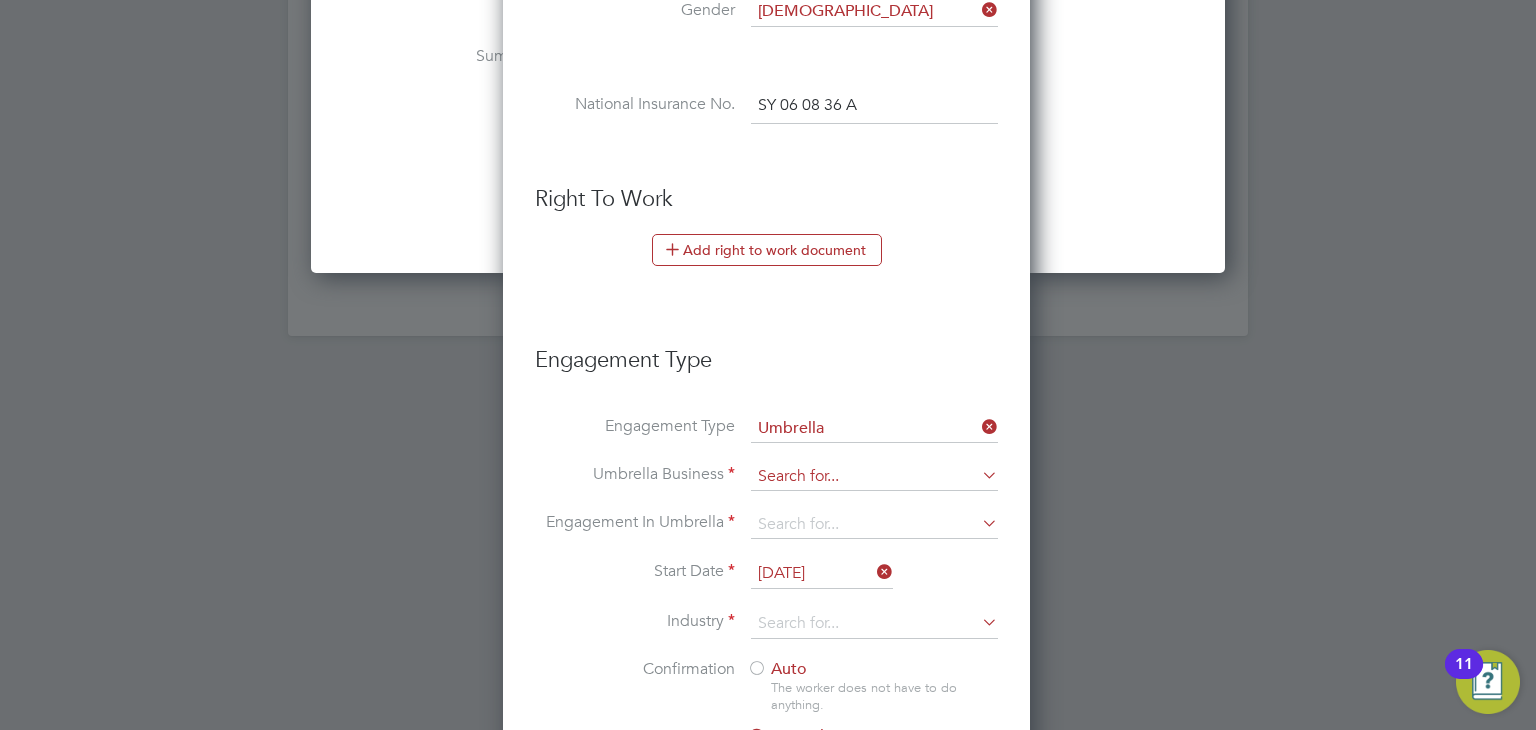 click at bounding box center [874, 477] 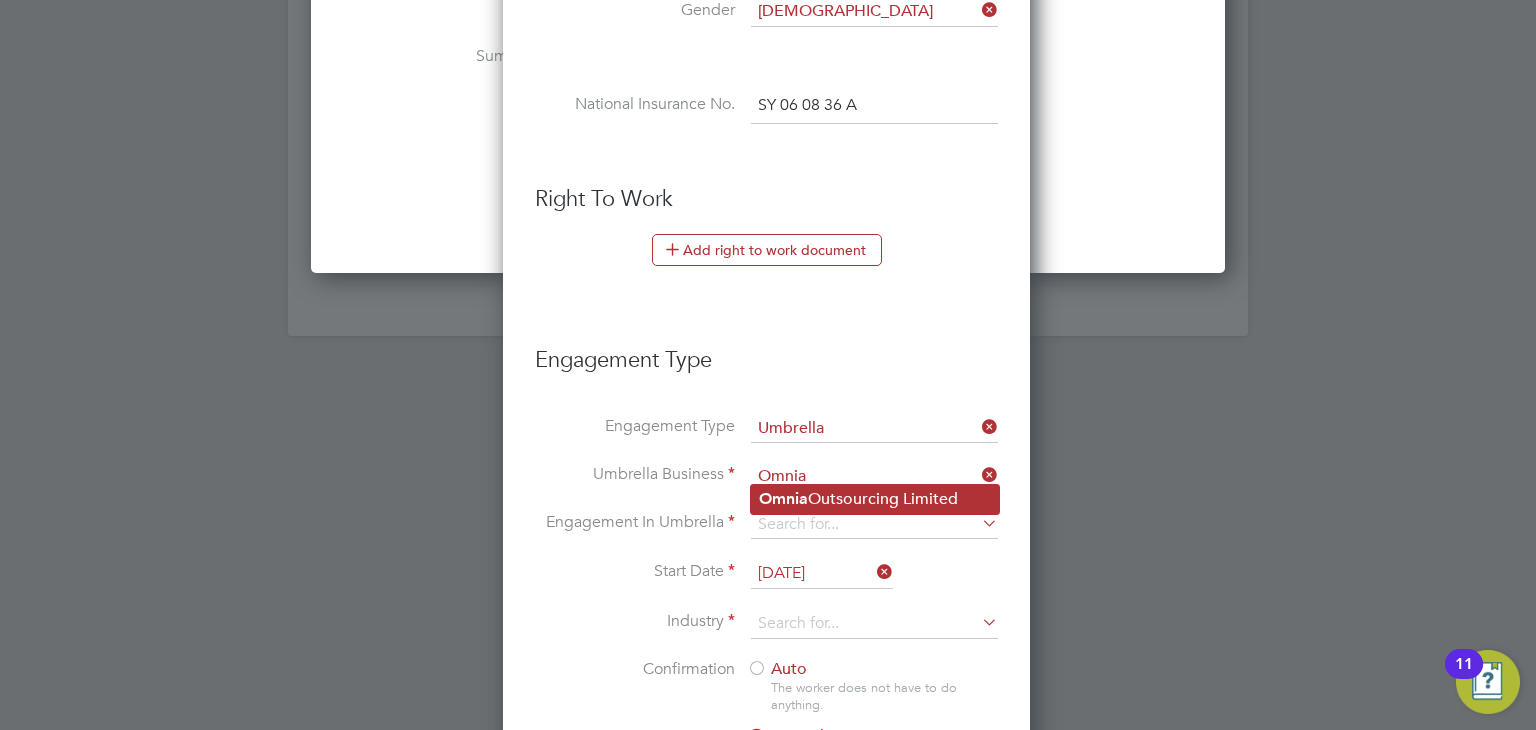 click on "Omnia  Outsourcing Limited" 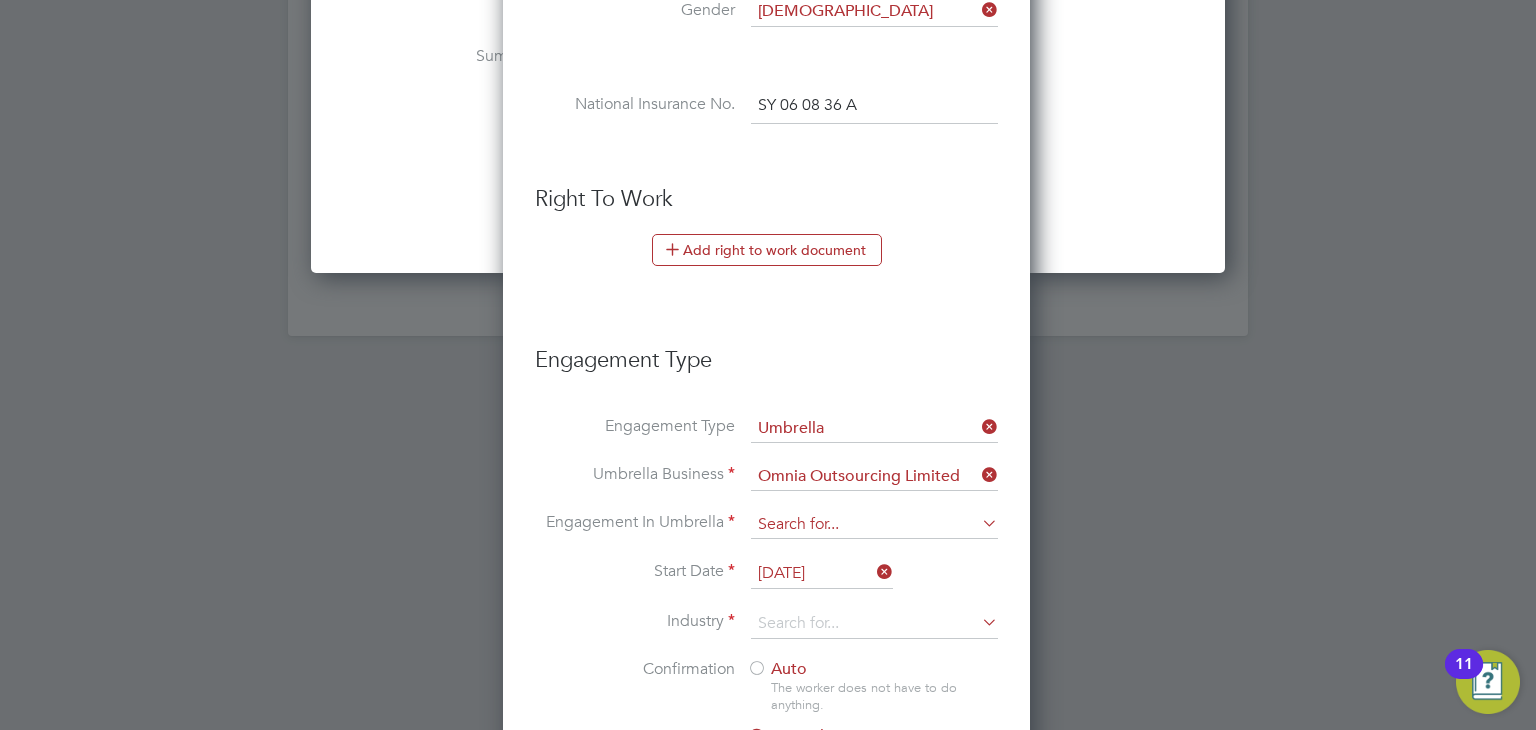 click at bounding box center [874, 525] 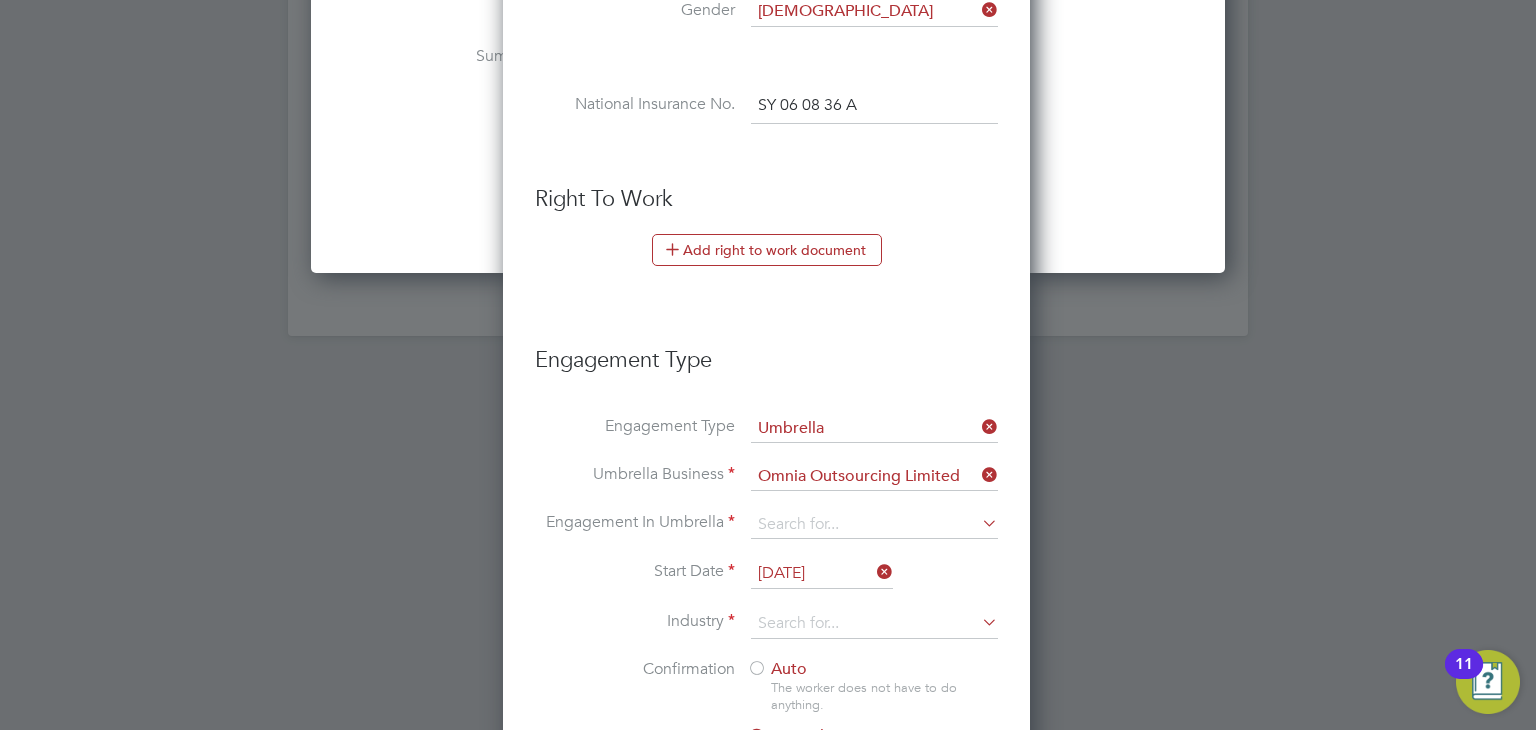 click on "PAYE Umbrella" 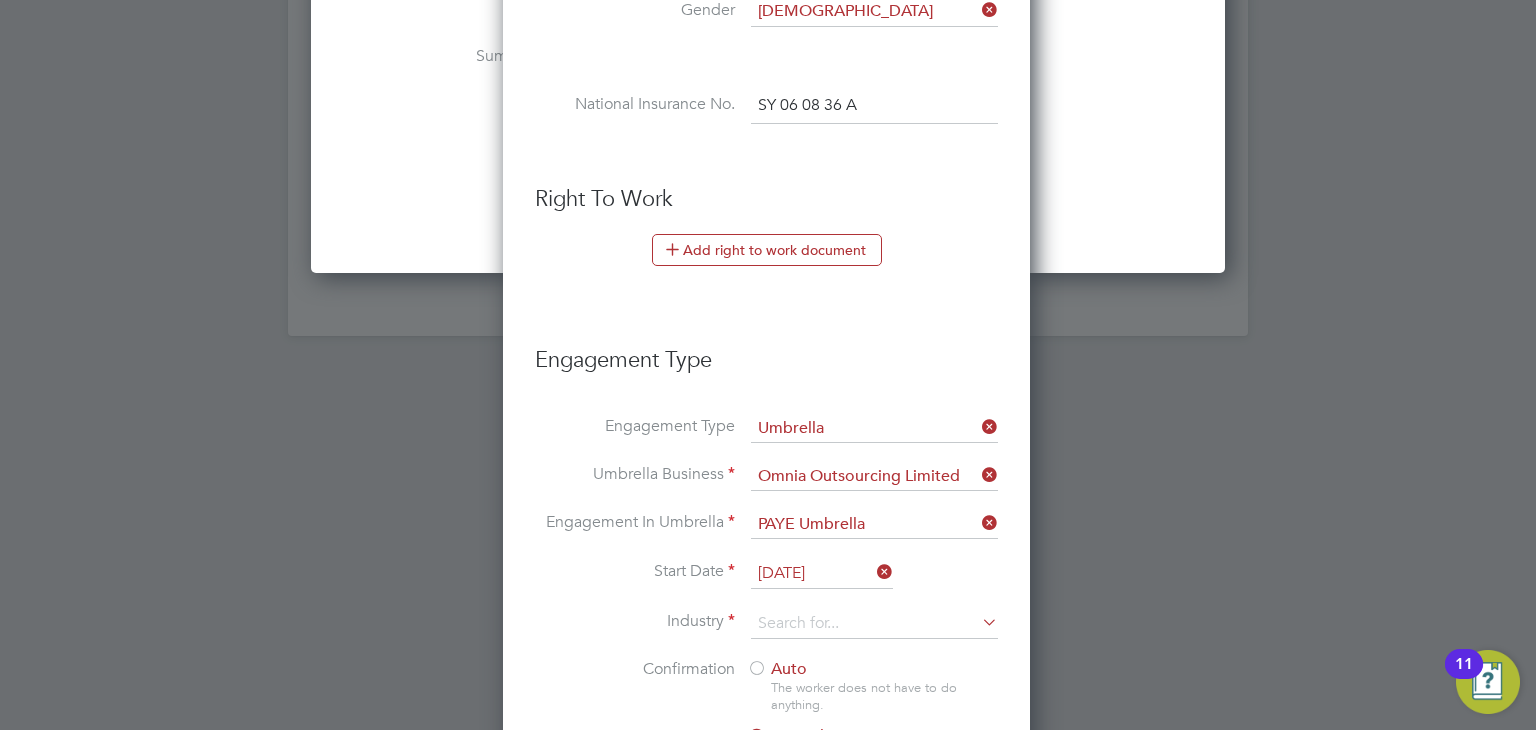 scroll, scrollTop: 2477, scrollLeft: 0, axis: vertical 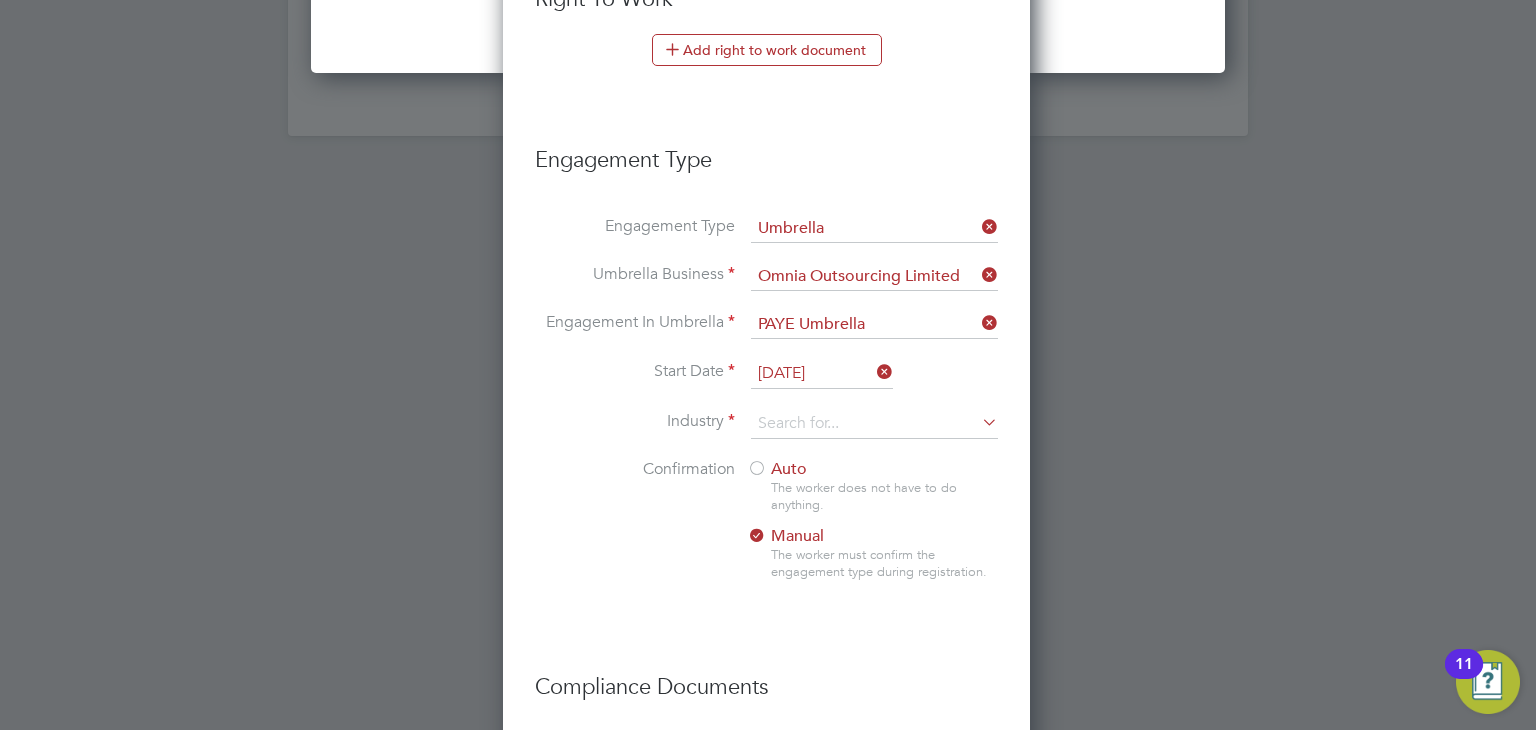 click on "[DATE]" at bounding box center (822, 374) 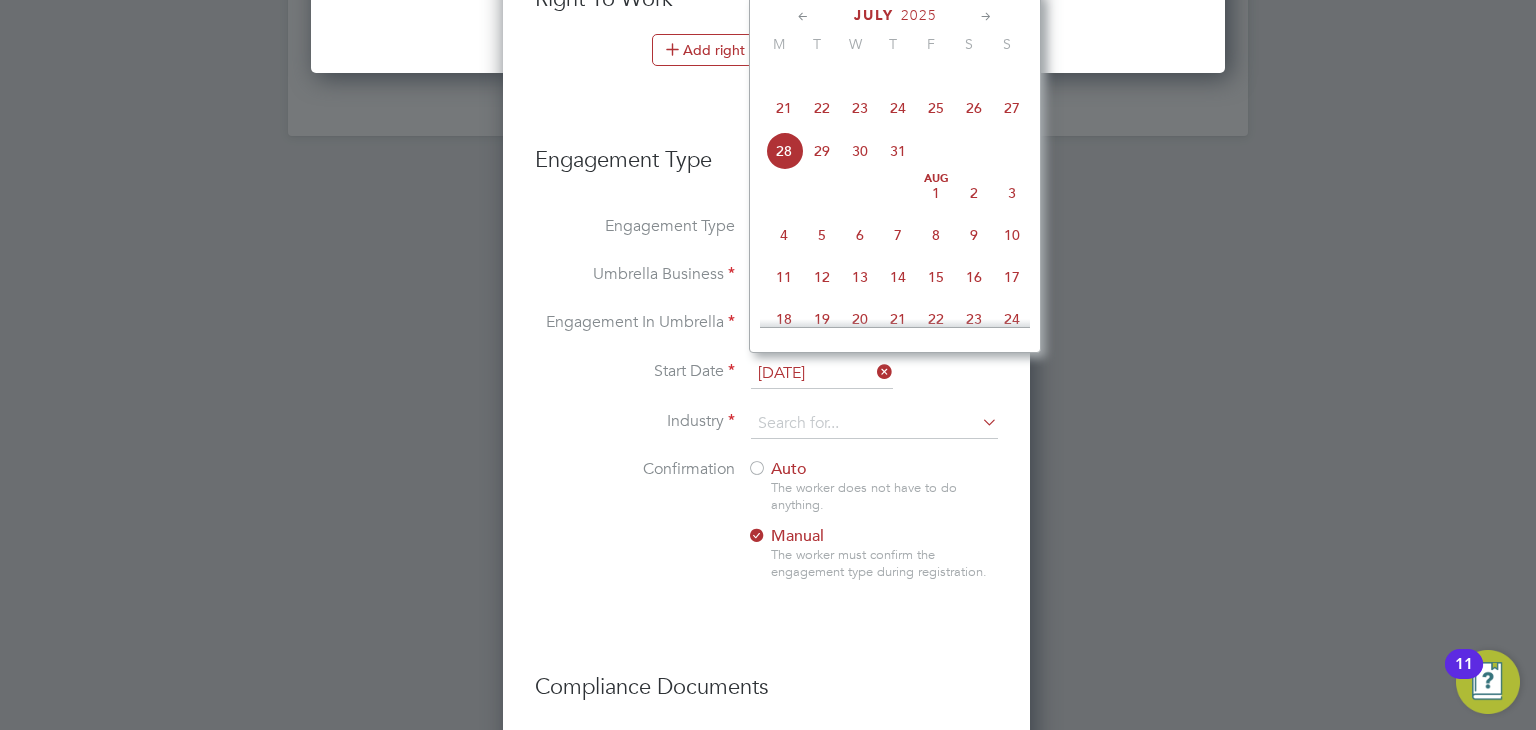 click on "23" 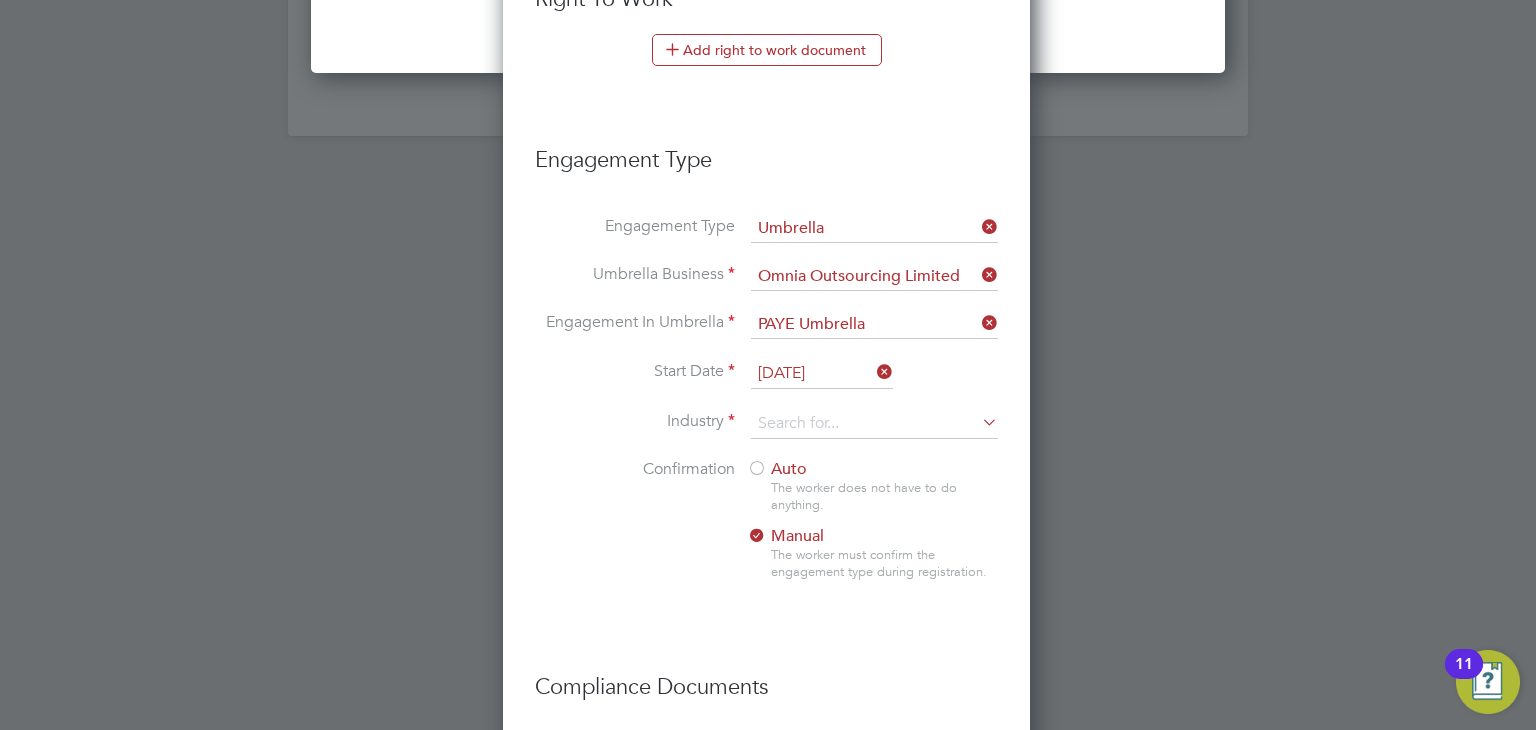 click on "Auto" at bounding box center [777, 469] 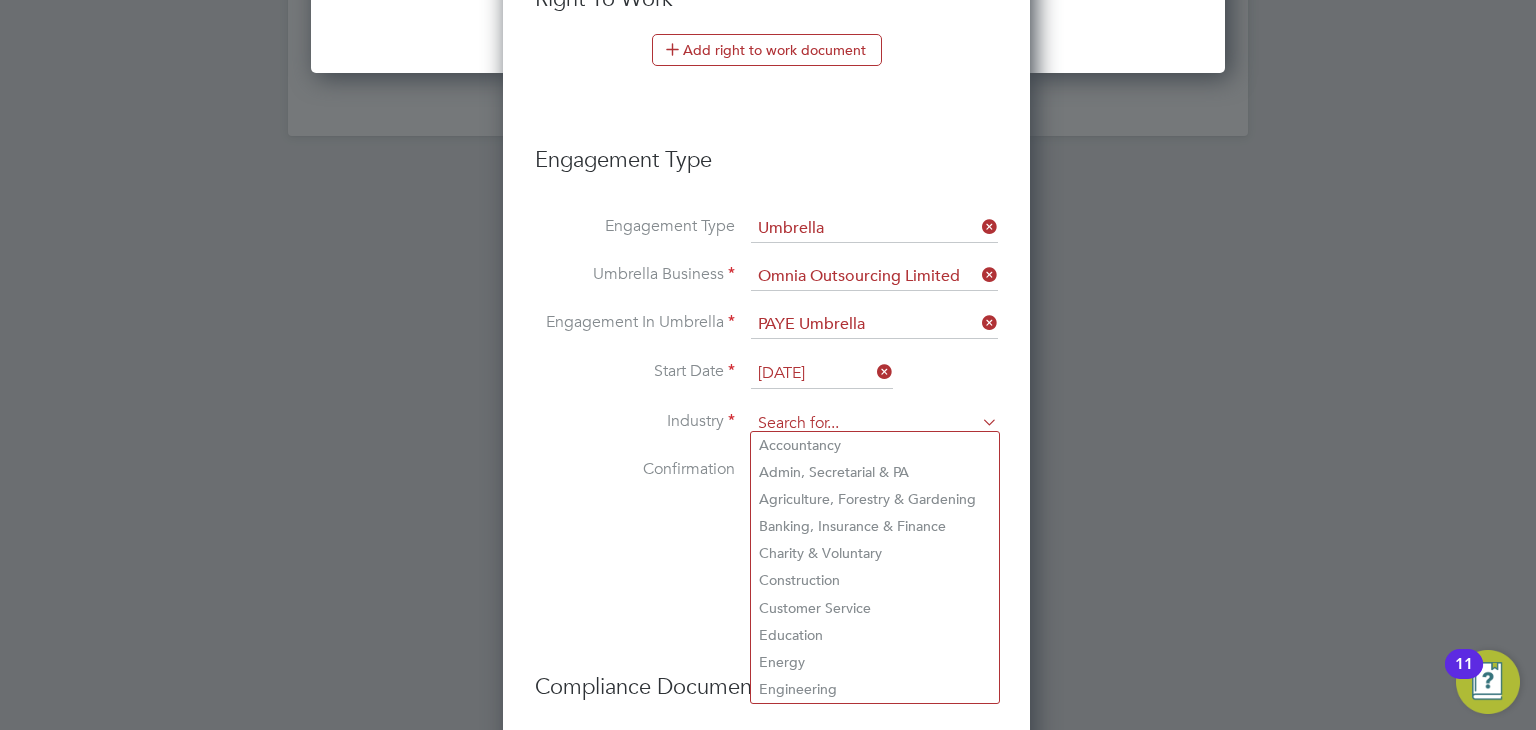 click at bounding box center [874, 424] 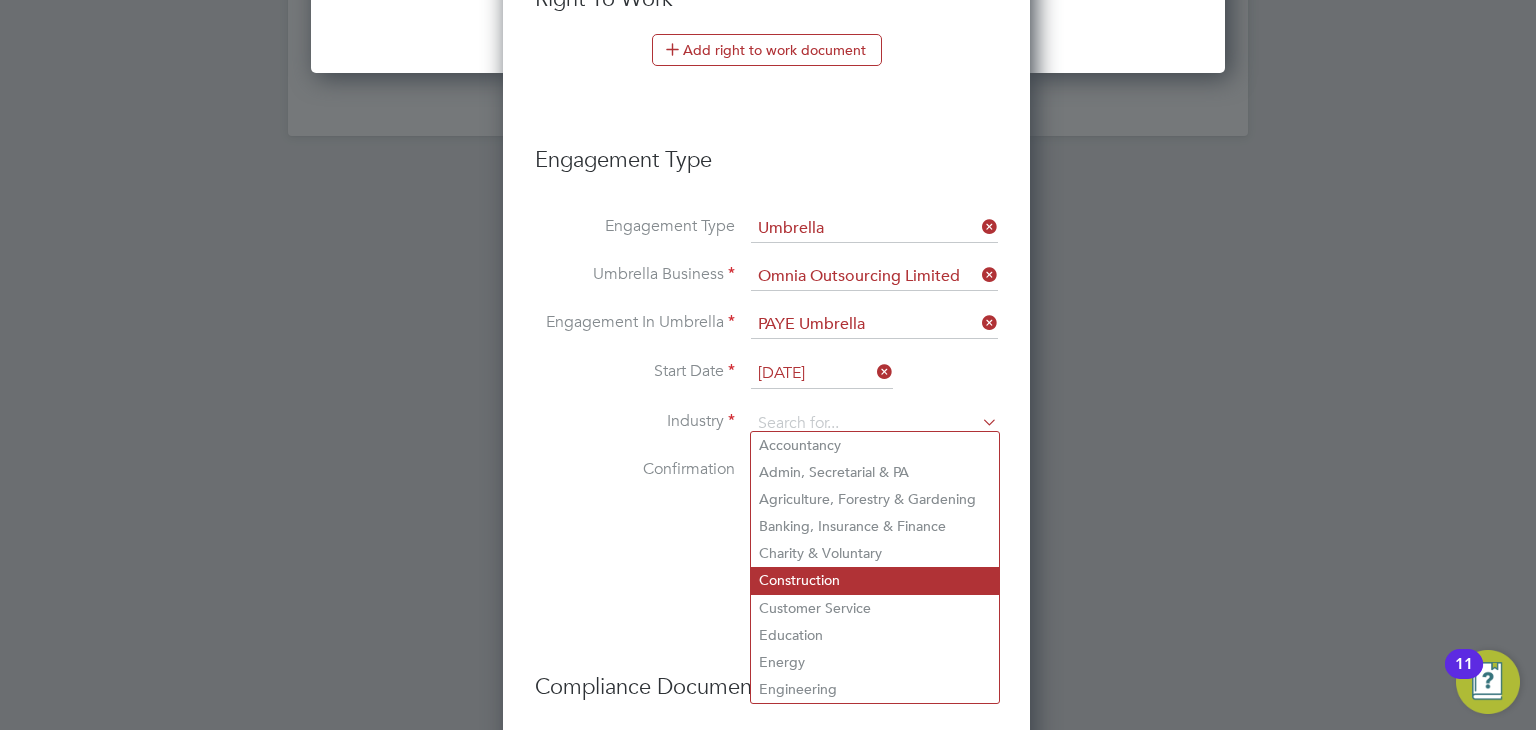 click on "Construction" 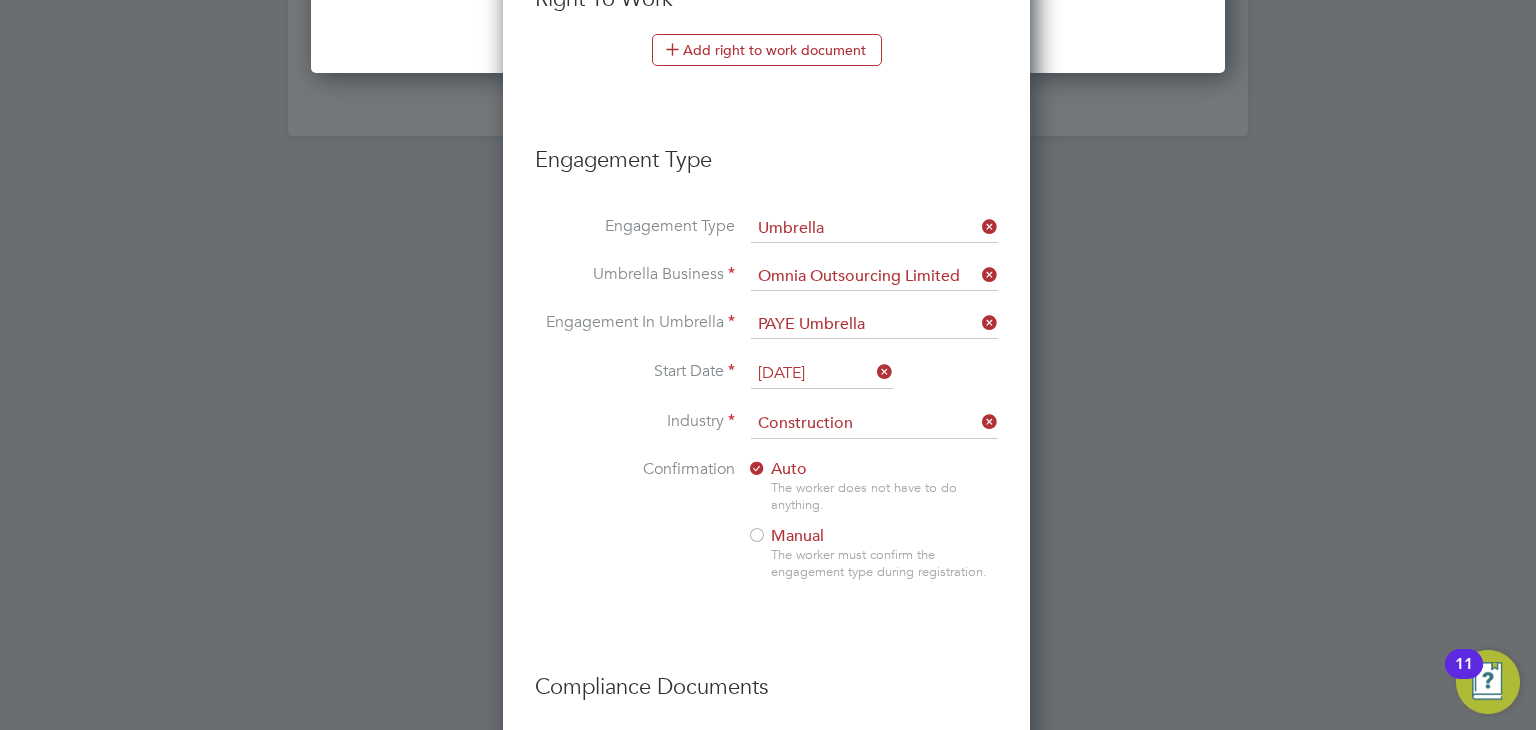click on "Confirmation Auto The worker does not have to do anything. Manual The worker must confirm the engagement type during registration." at bounding box center (766, 536) 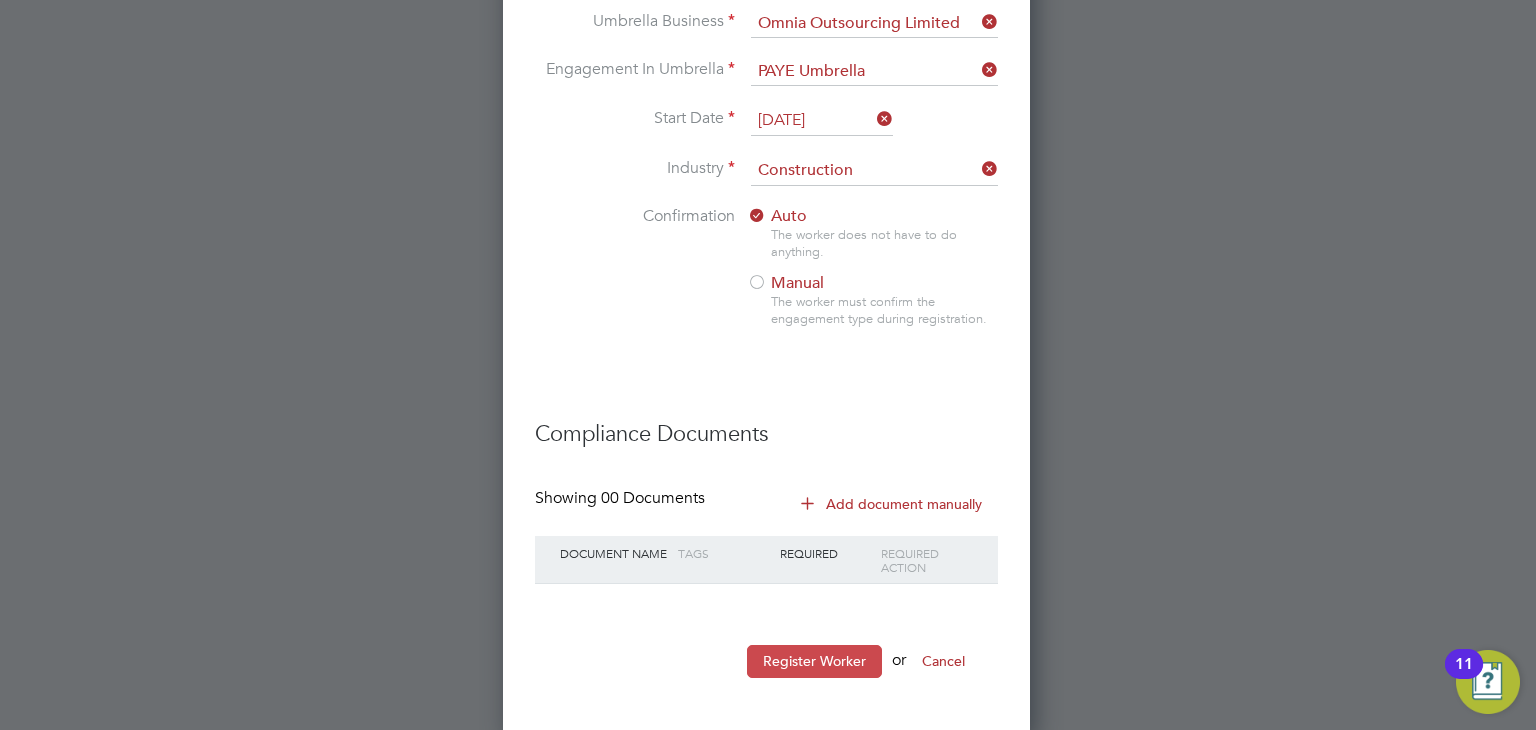 click on "Register Worker" at bounding box center (814, 661) 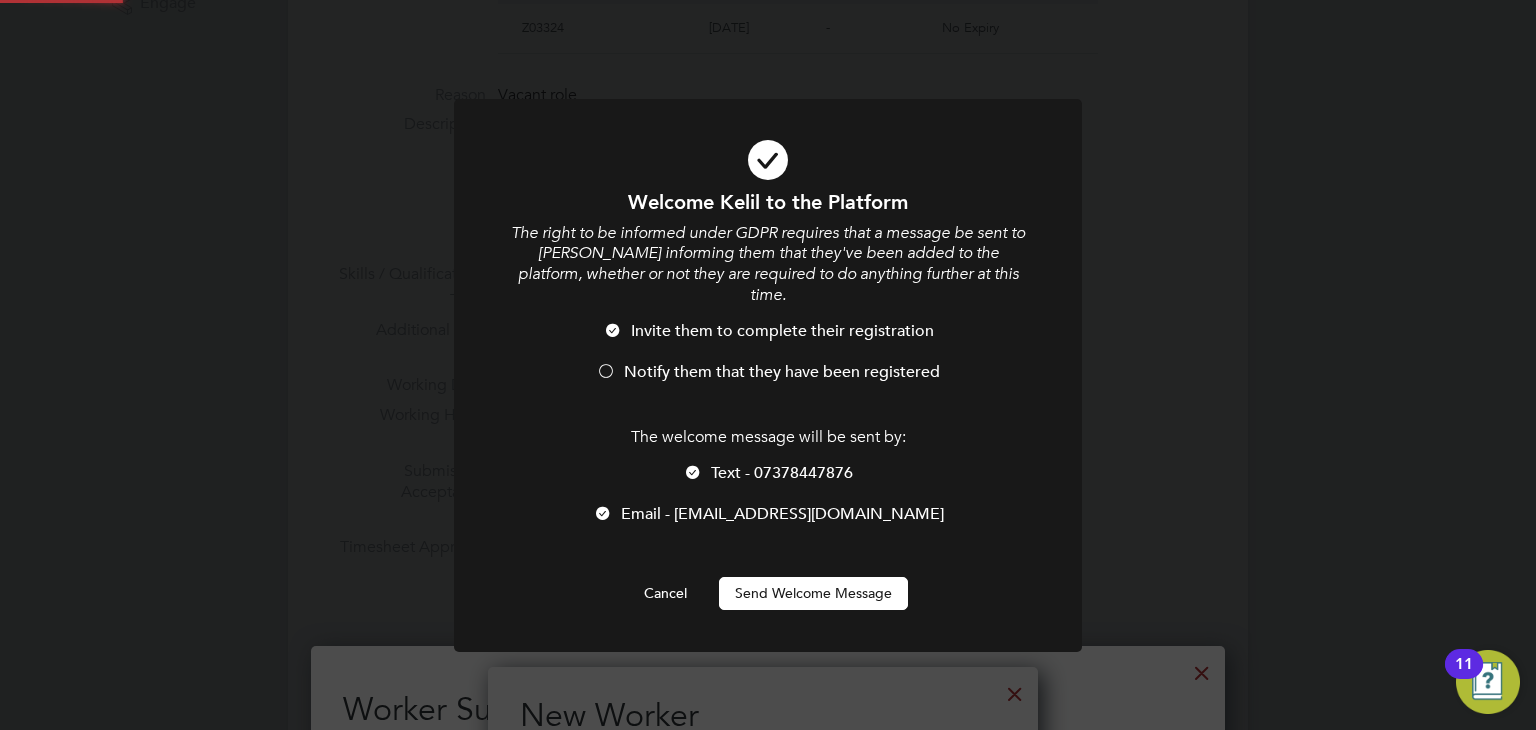 scroll, scrollTop: 2064, scrollLeft: 560, axis: both 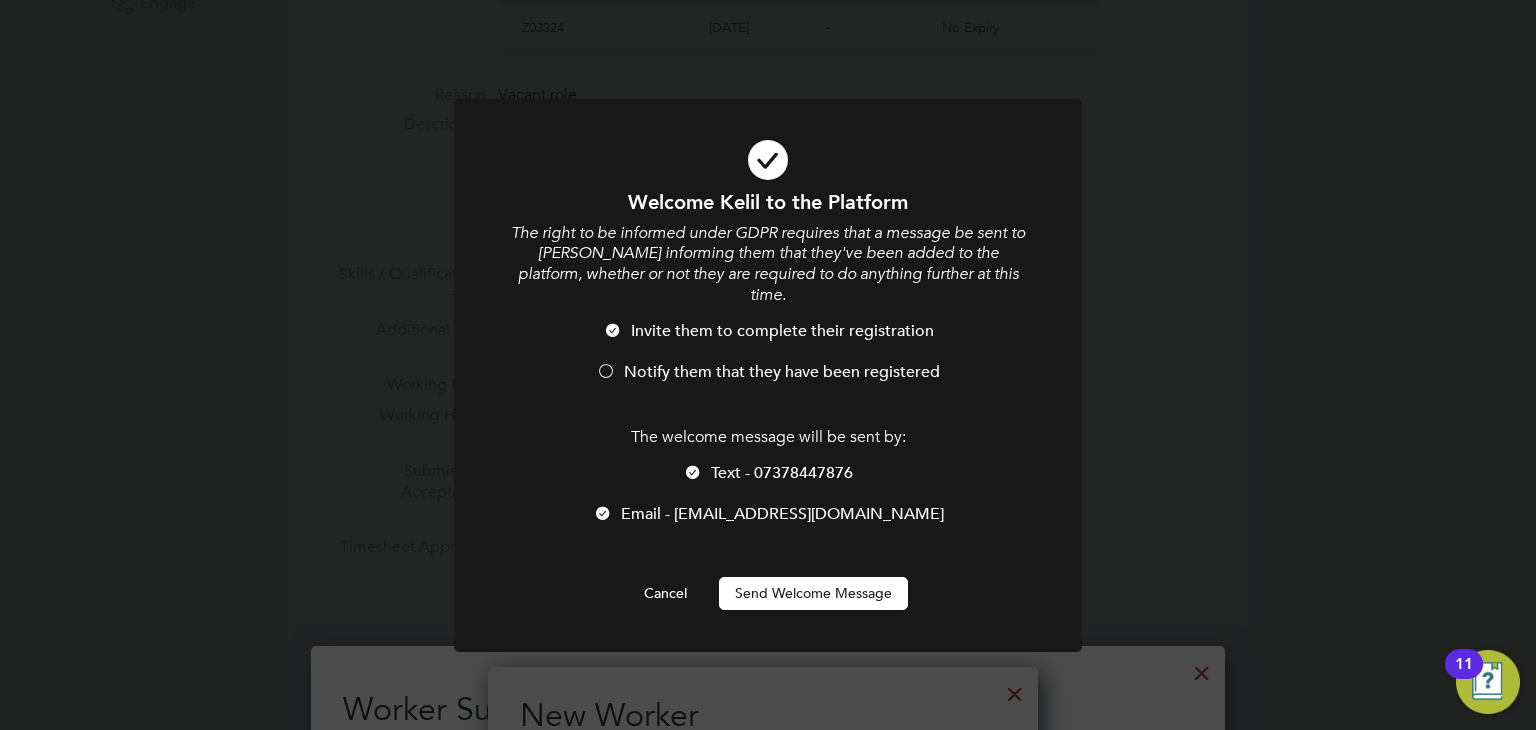 click on "Send Welcome Message" at bounding box center (813, 593) 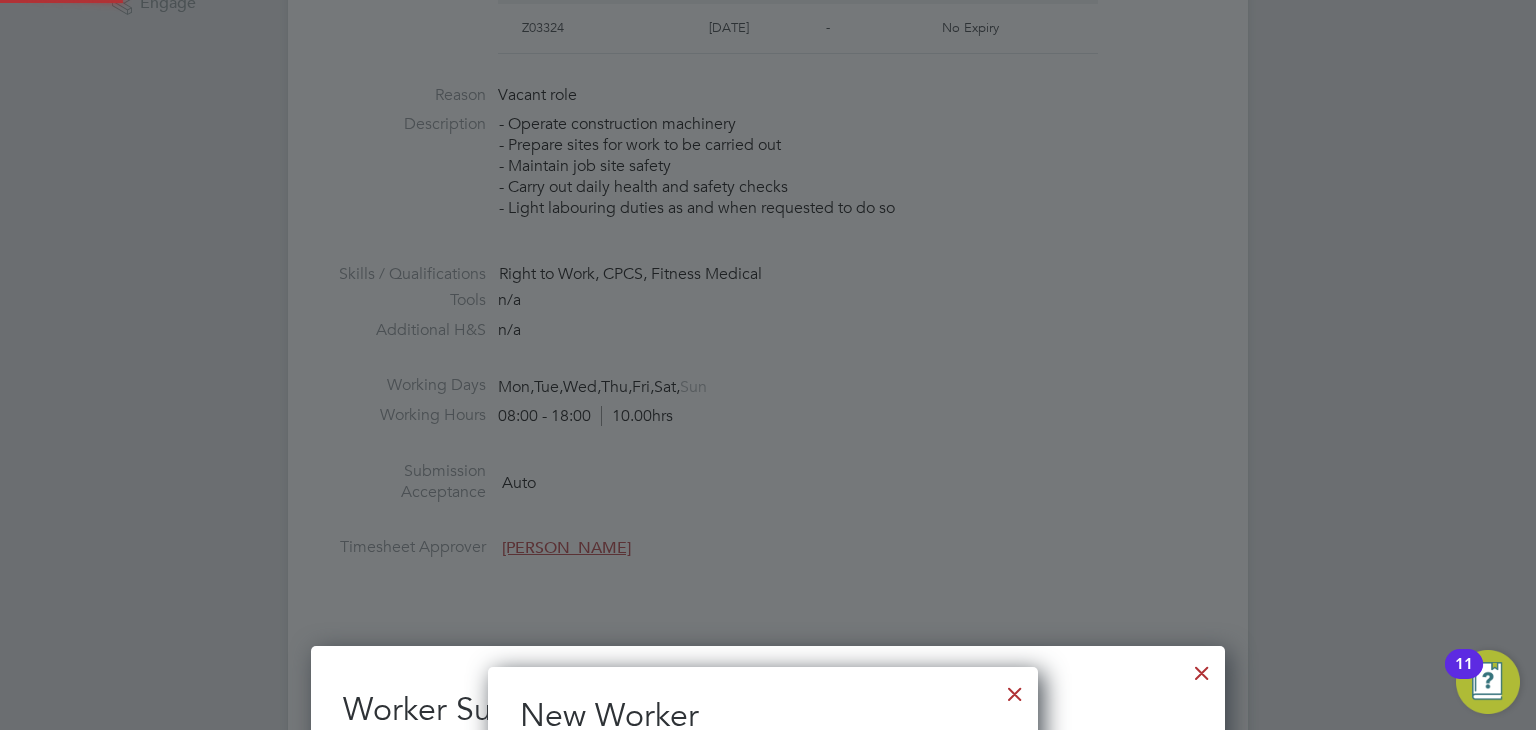 type on "[PERSON_NAME] (118855)" 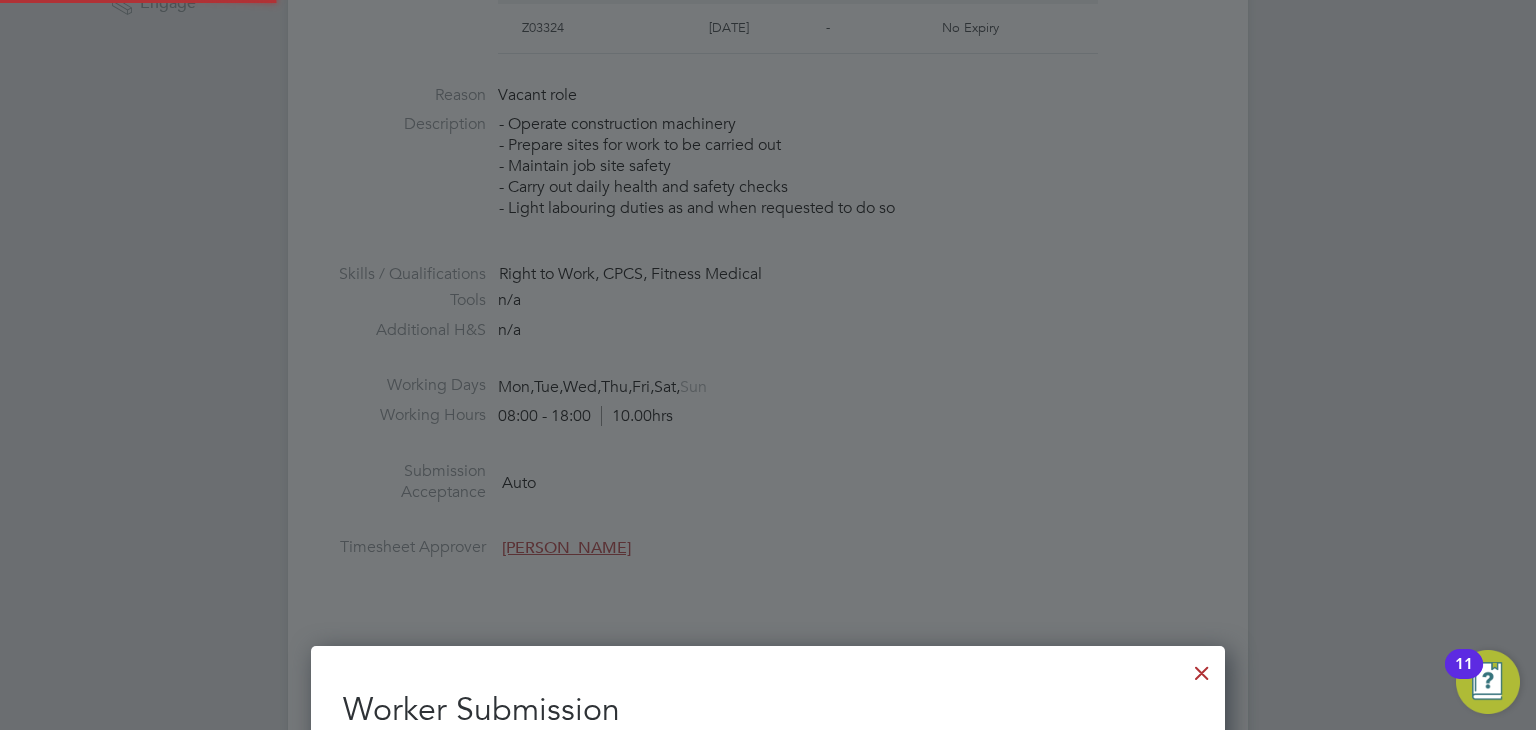 scroll, scrollTop: 867, scrollLeft: 0, axis: vertical 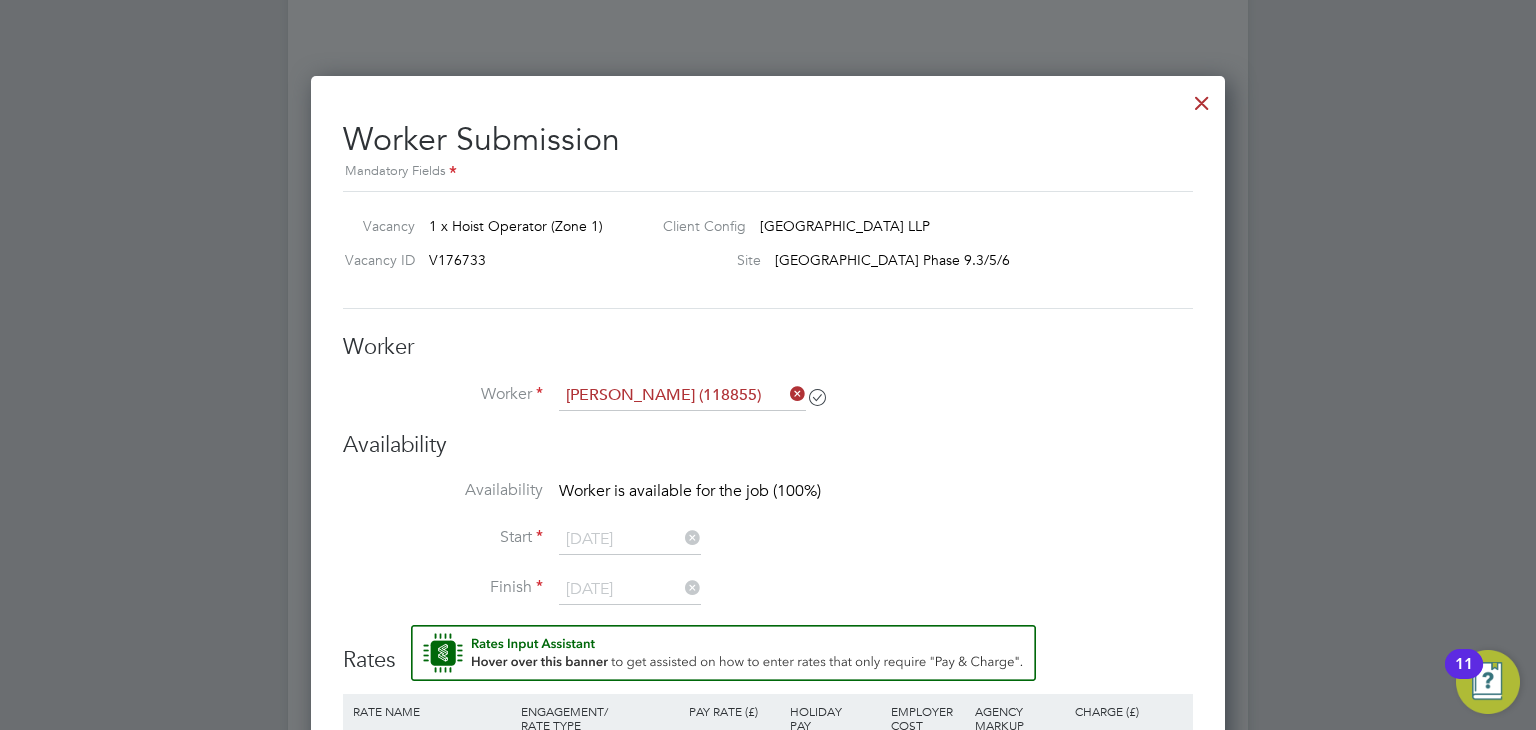 click at bounding box center [786, 394] 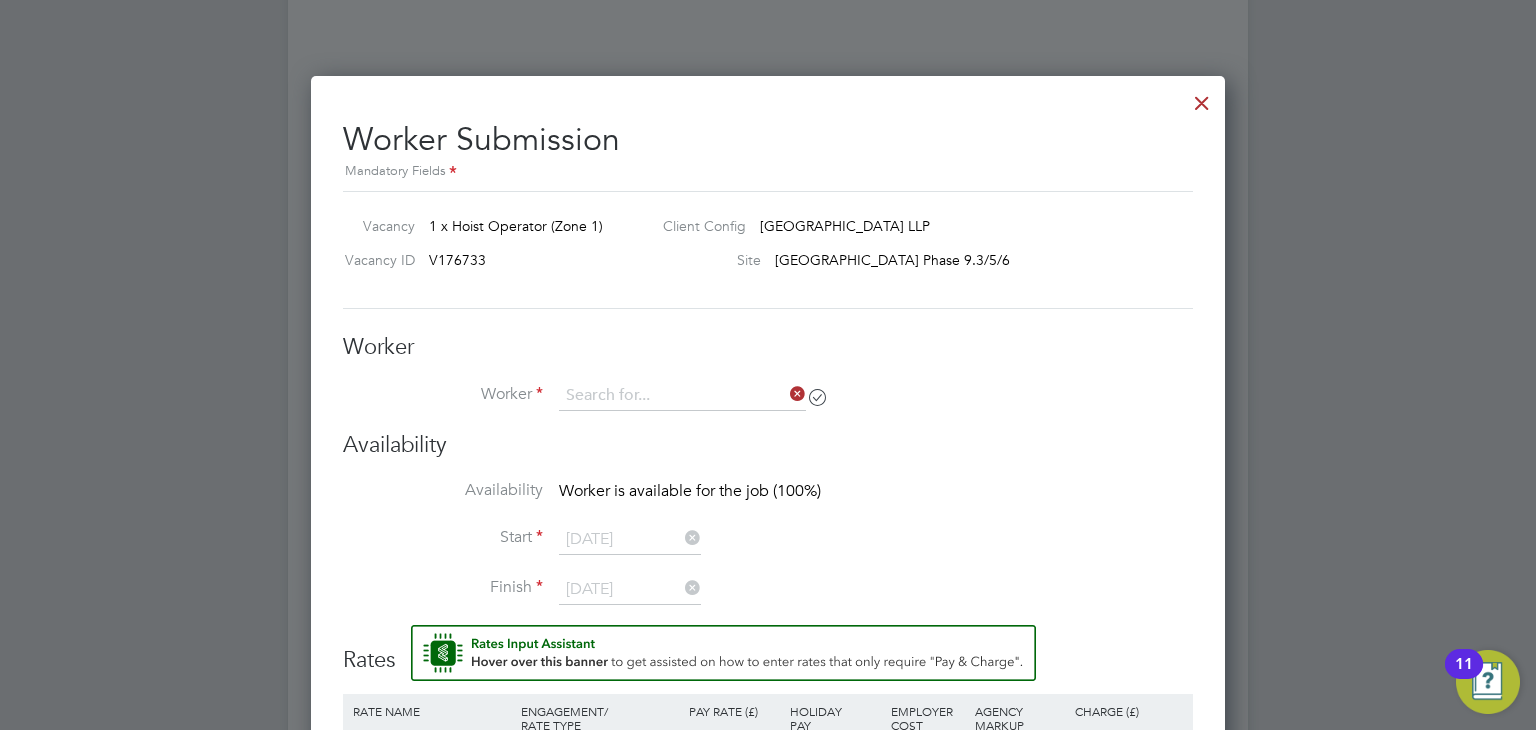 scroll, scrollTop: 1172, scrollLeft: 915, axis: both 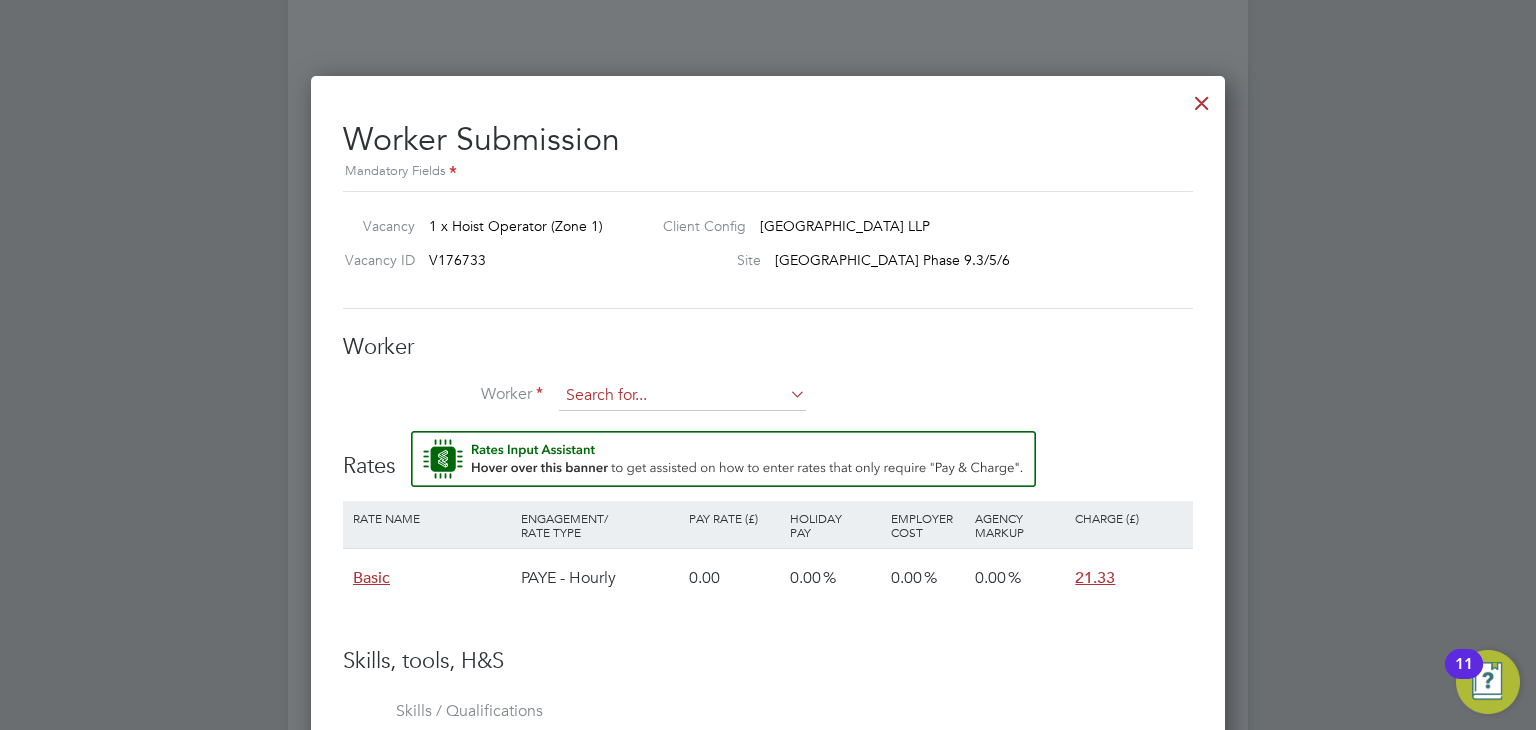 click at bounding box center (682, 396) 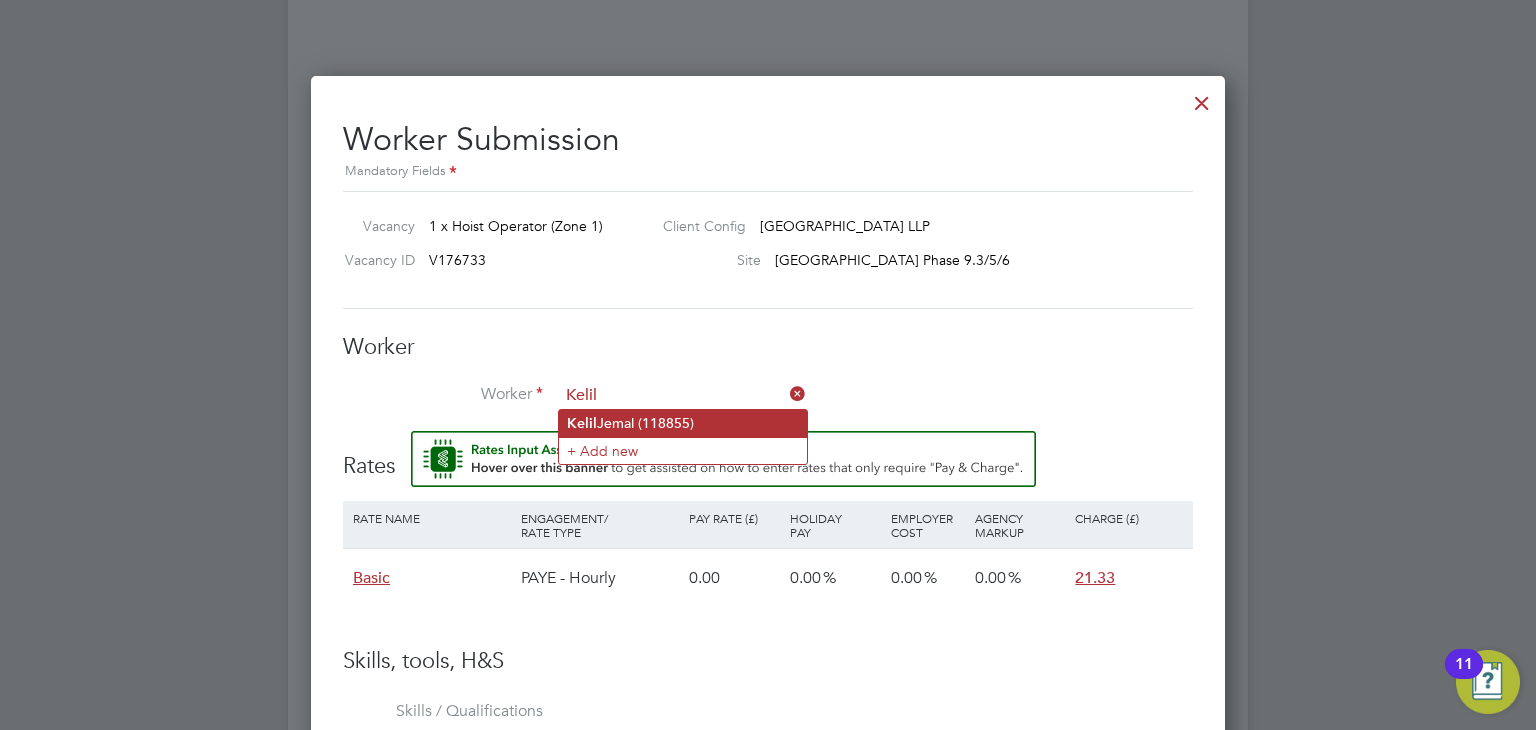 click on "[PERSON_NAME] (118855)" 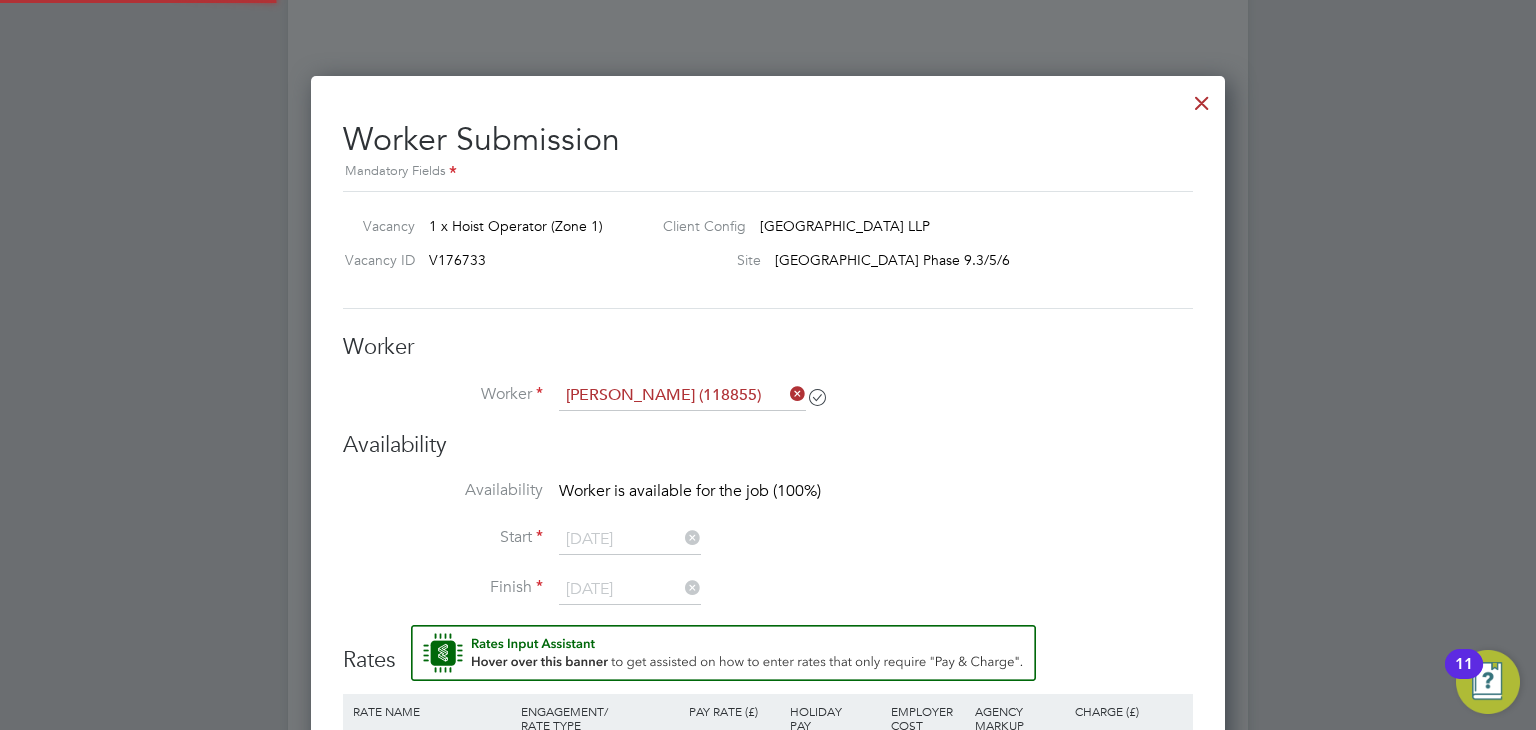 scroll, scrollTop: 9, scrollLeft: 9, axis: both 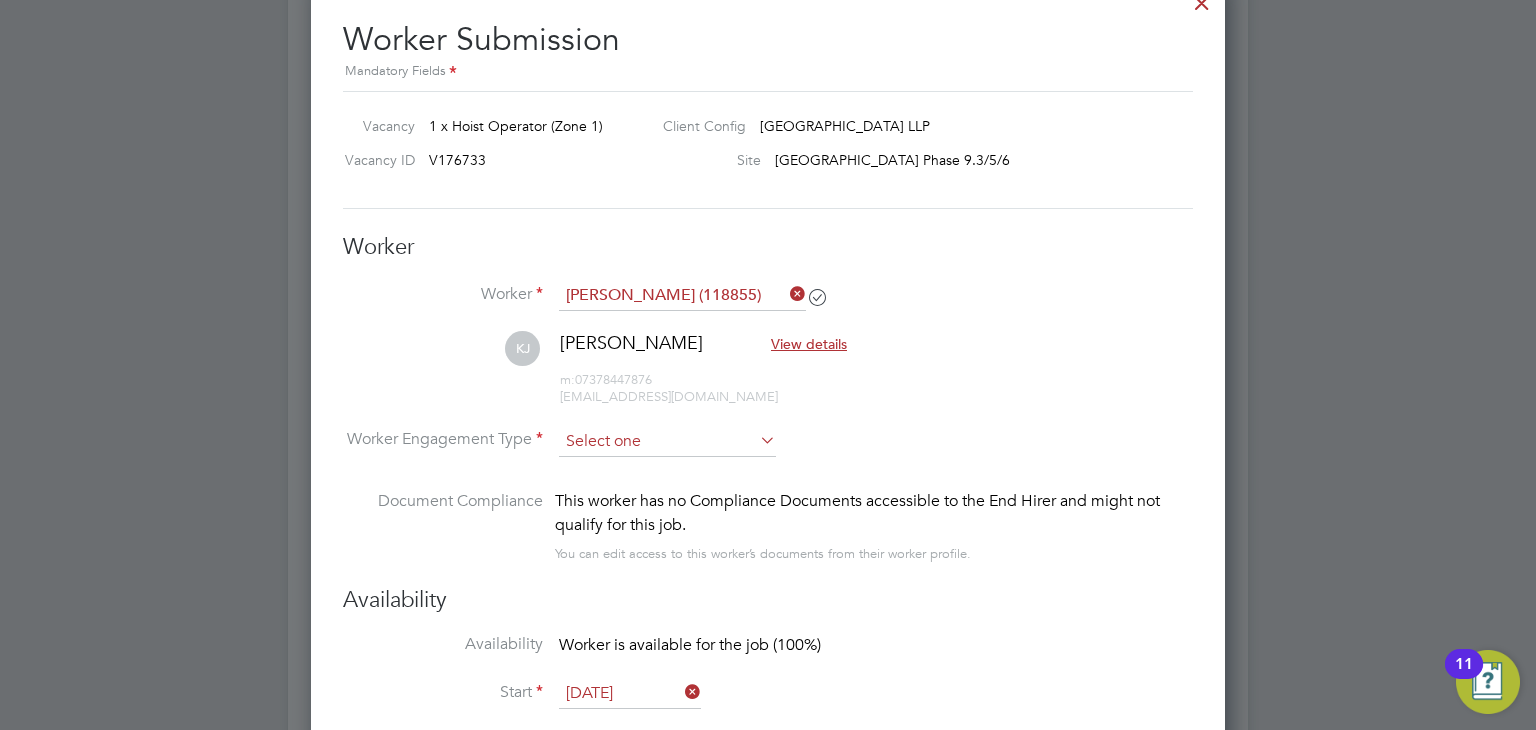 click at bounding box center (667, 442) 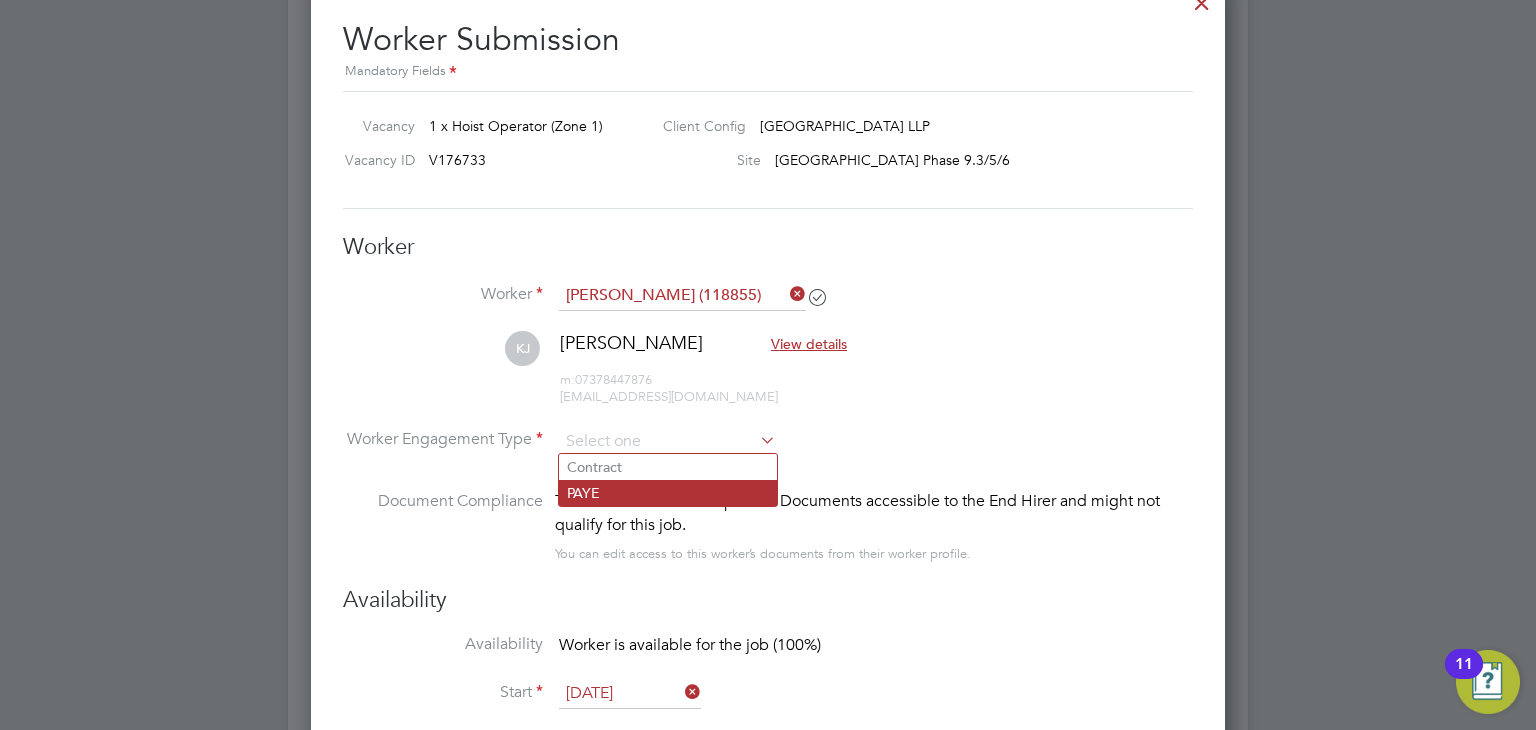 click on "PAYE" 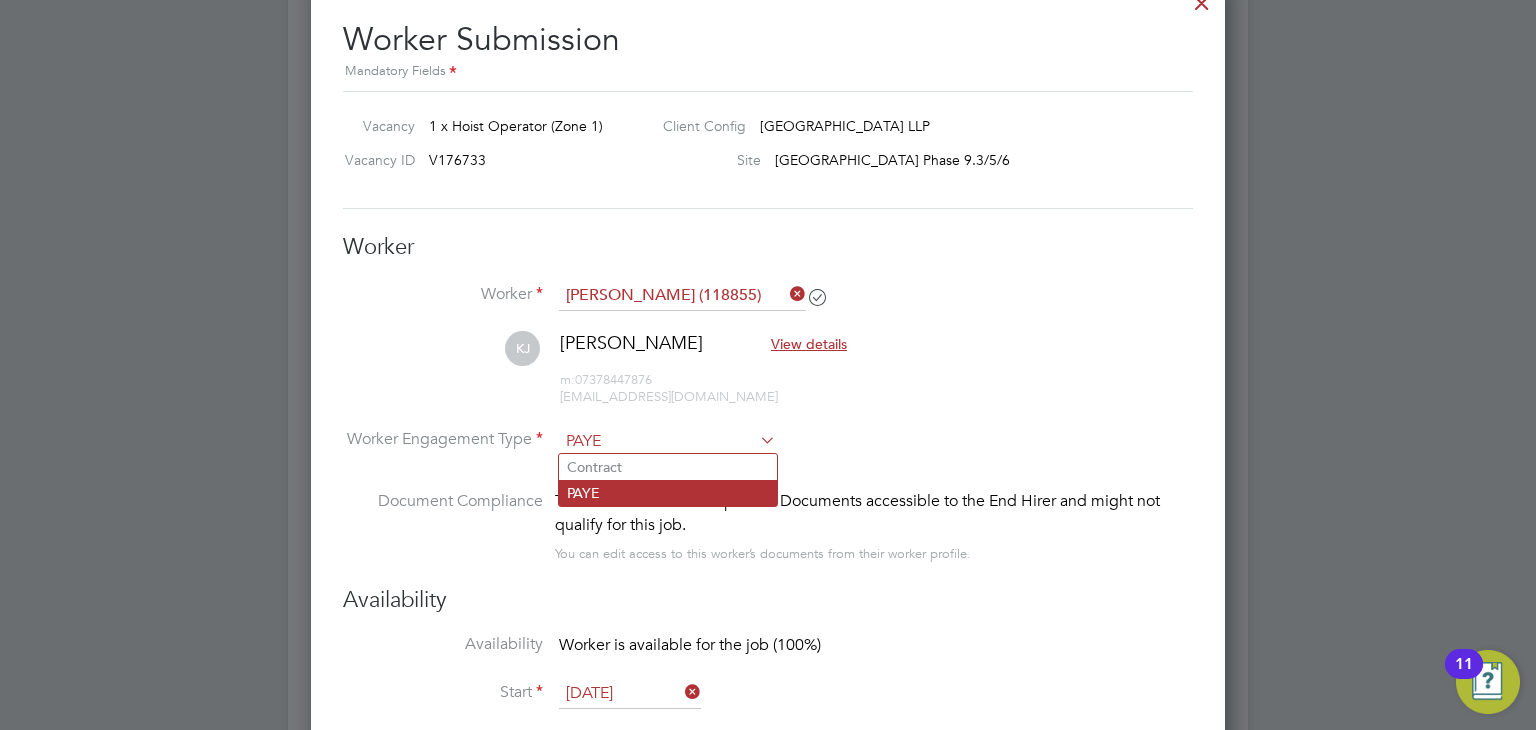 scroll, scrollTop: 9, scrollLeft: 9, axis: both 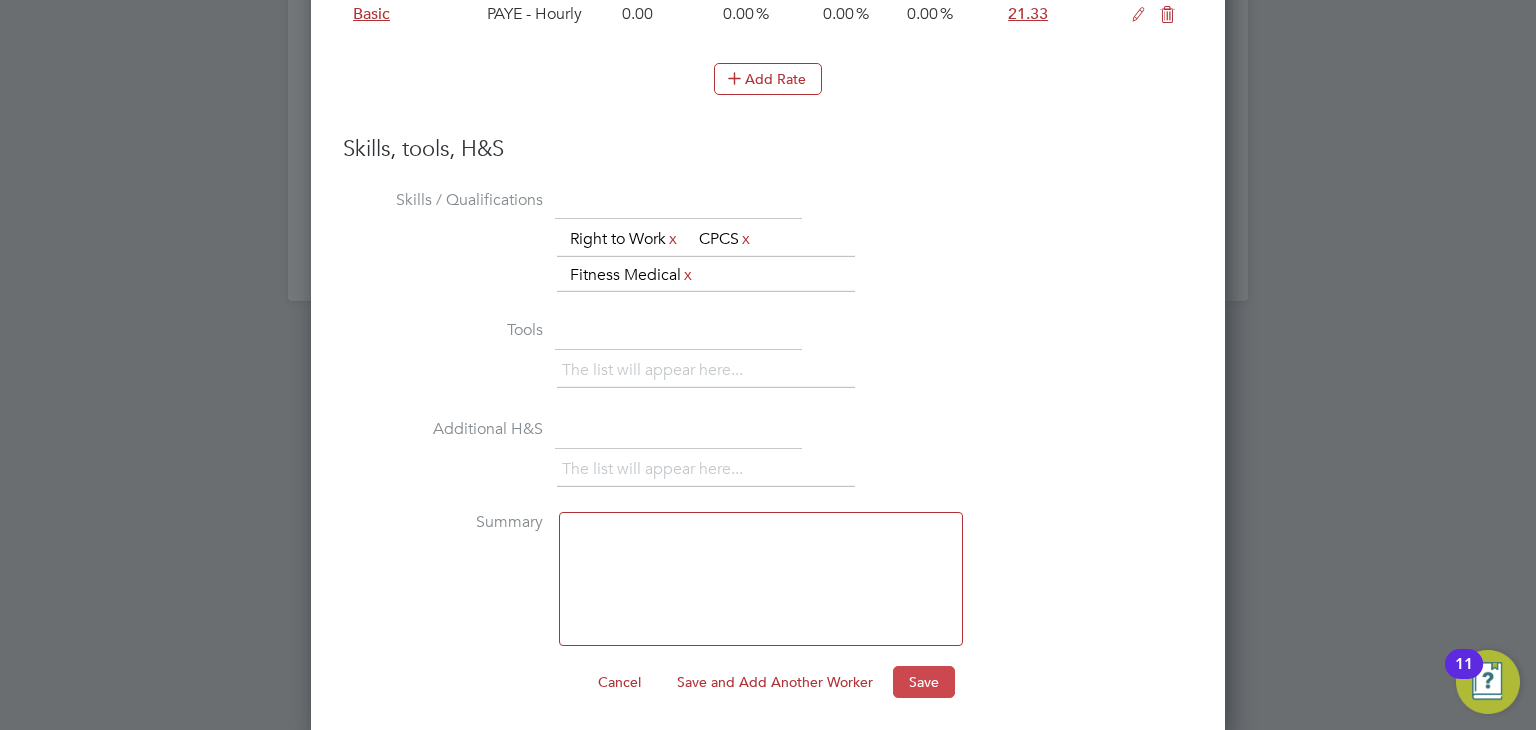 click on "Save" at bounding box center (924, 682) 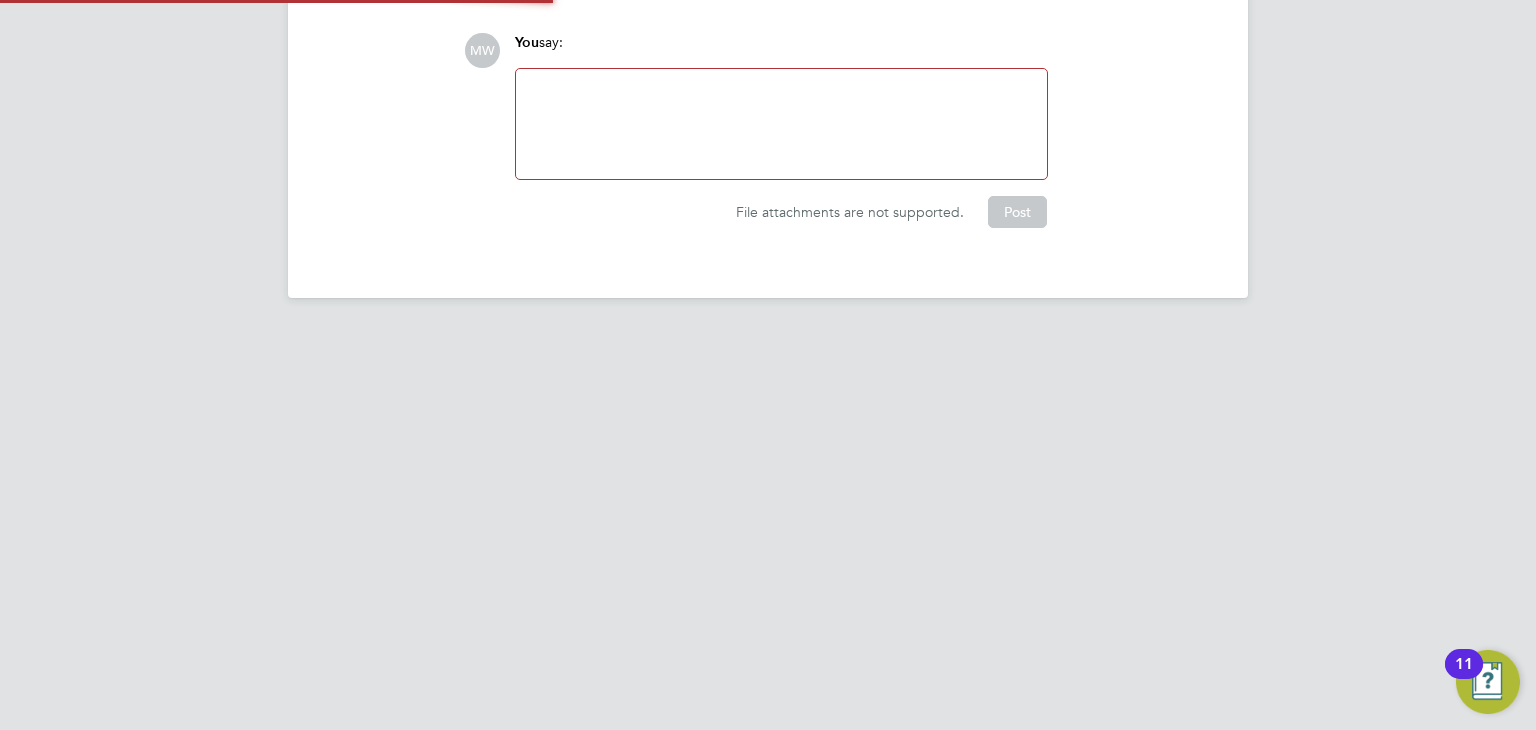 scroll, scrollTop: 1717, scrollLeft: 0, axis: vertical 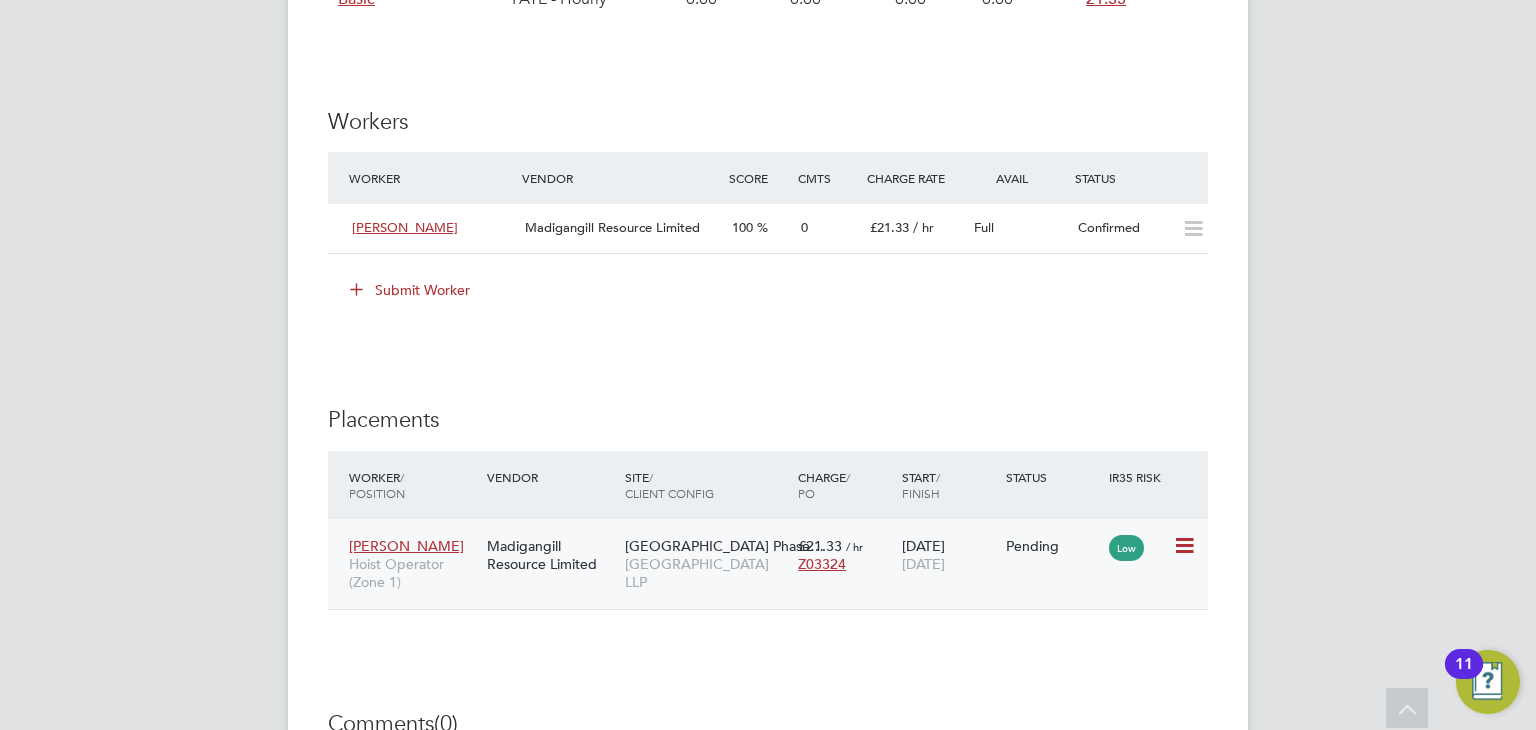 click 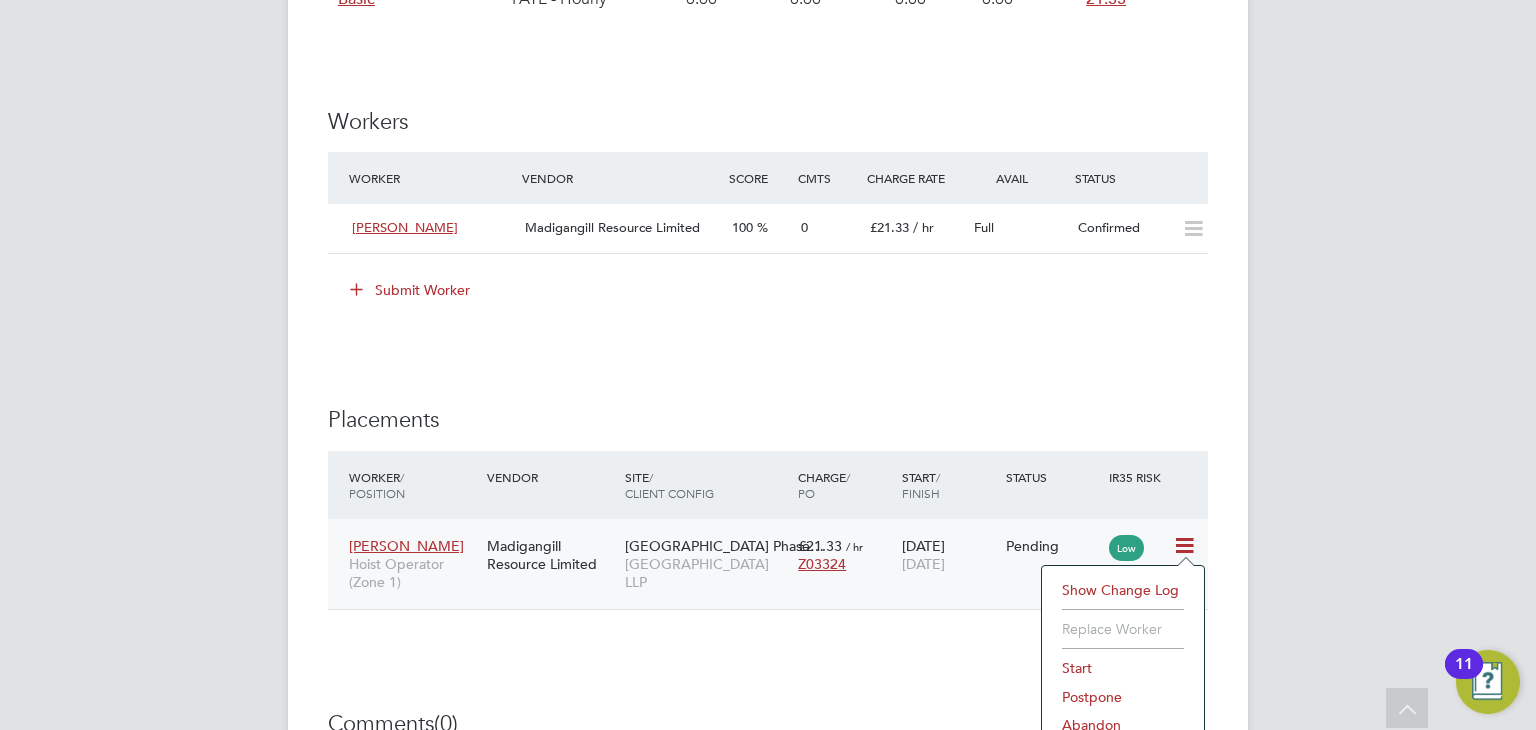 click on "Start" 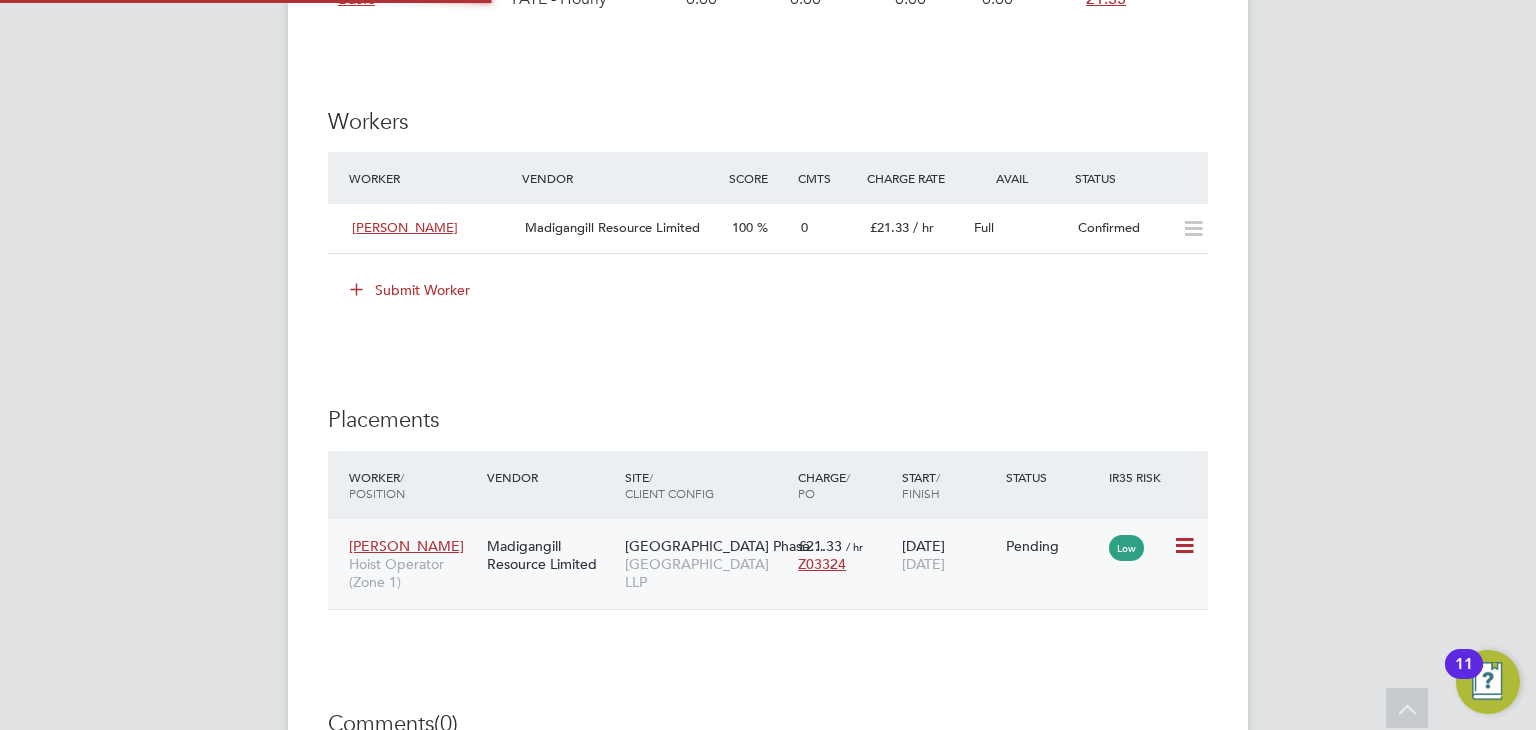 type on "[PERSON_NAME]" 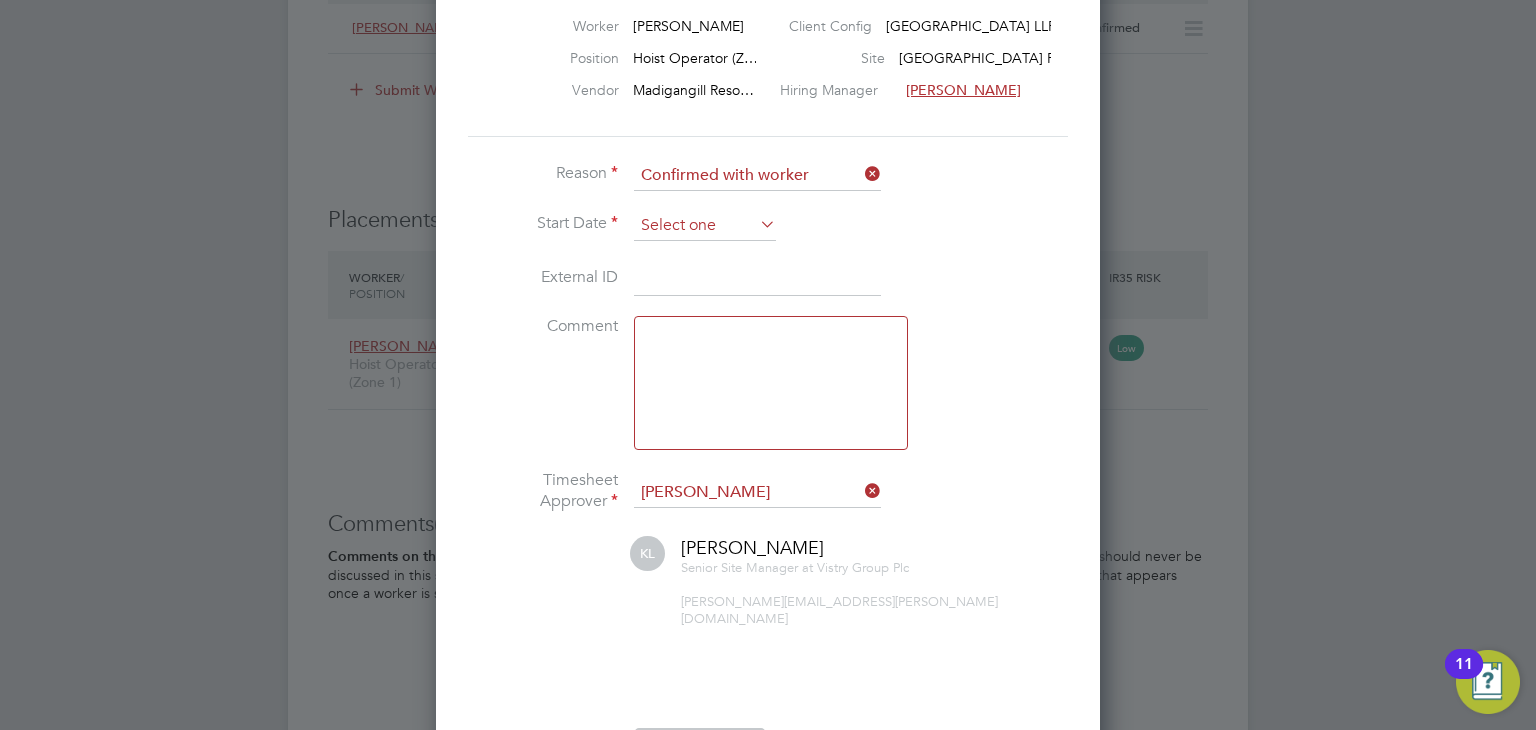 click 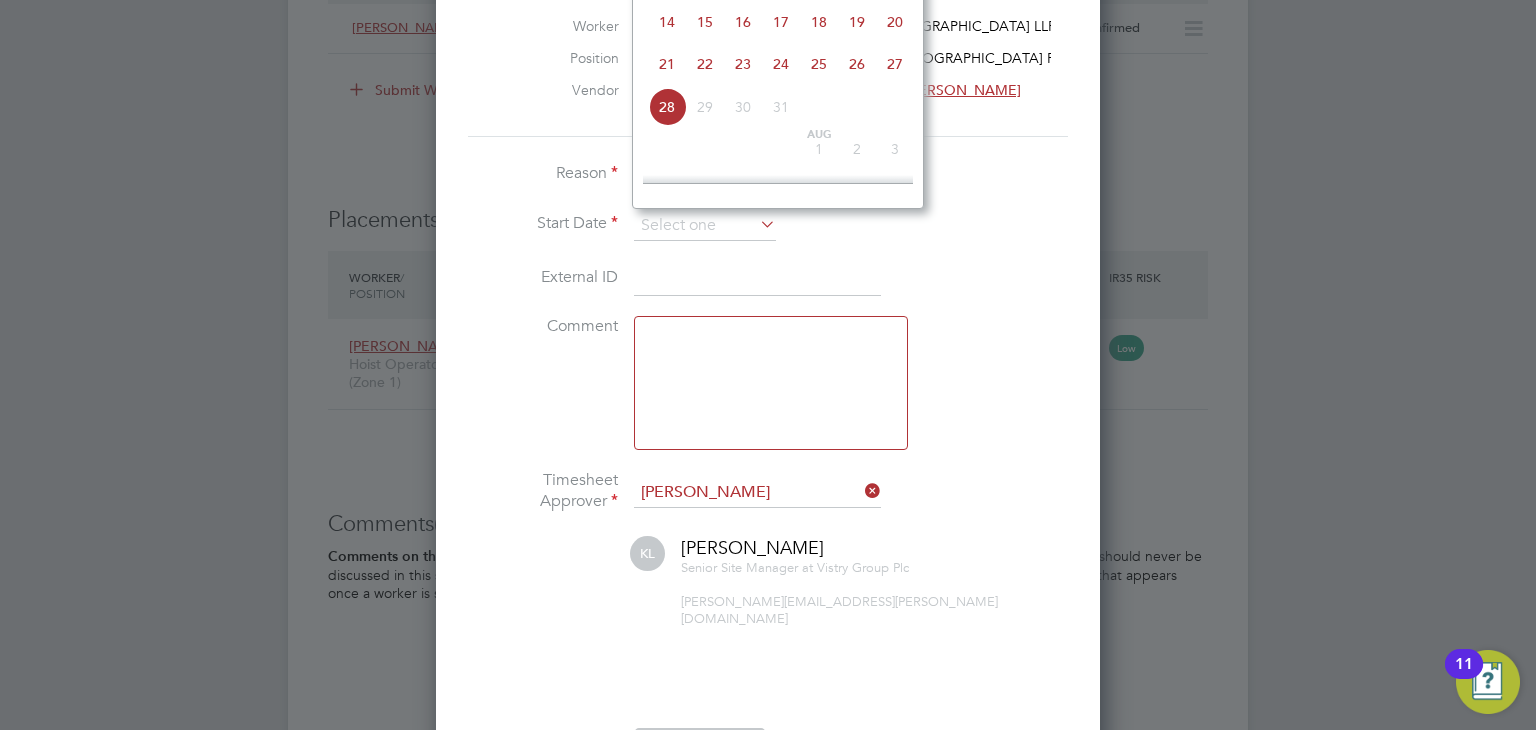 click on "23" 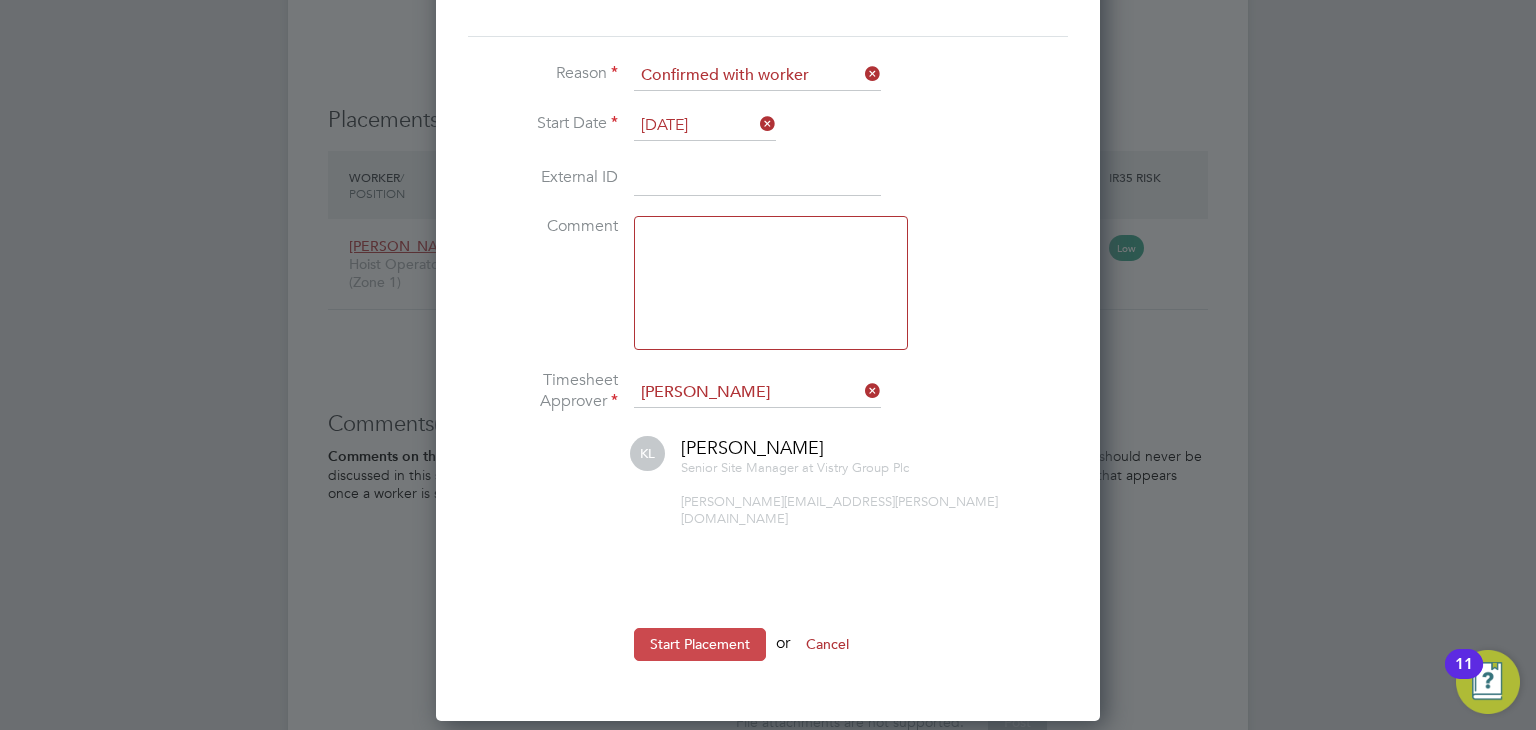 click on "Start Placement" 